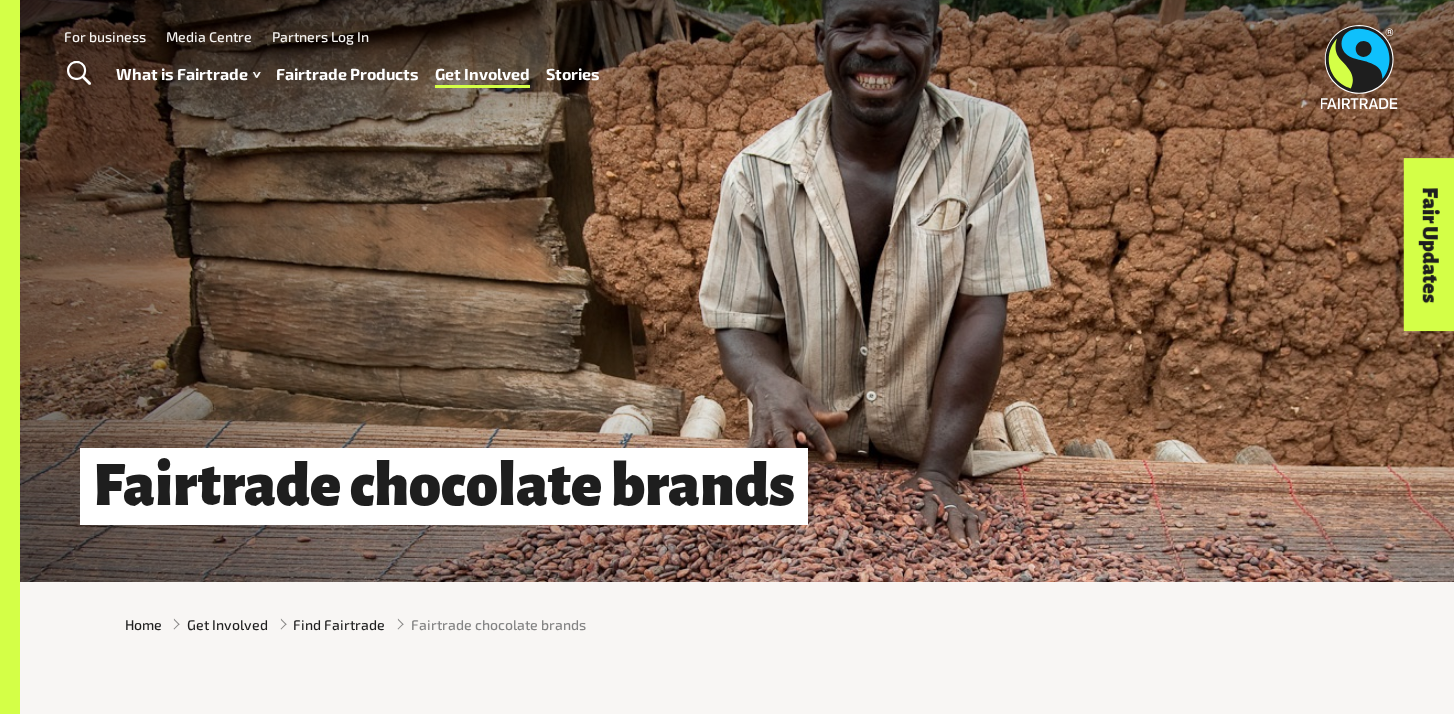 scroll, scrollTop: 0, scrollLeft: 0, axis: both 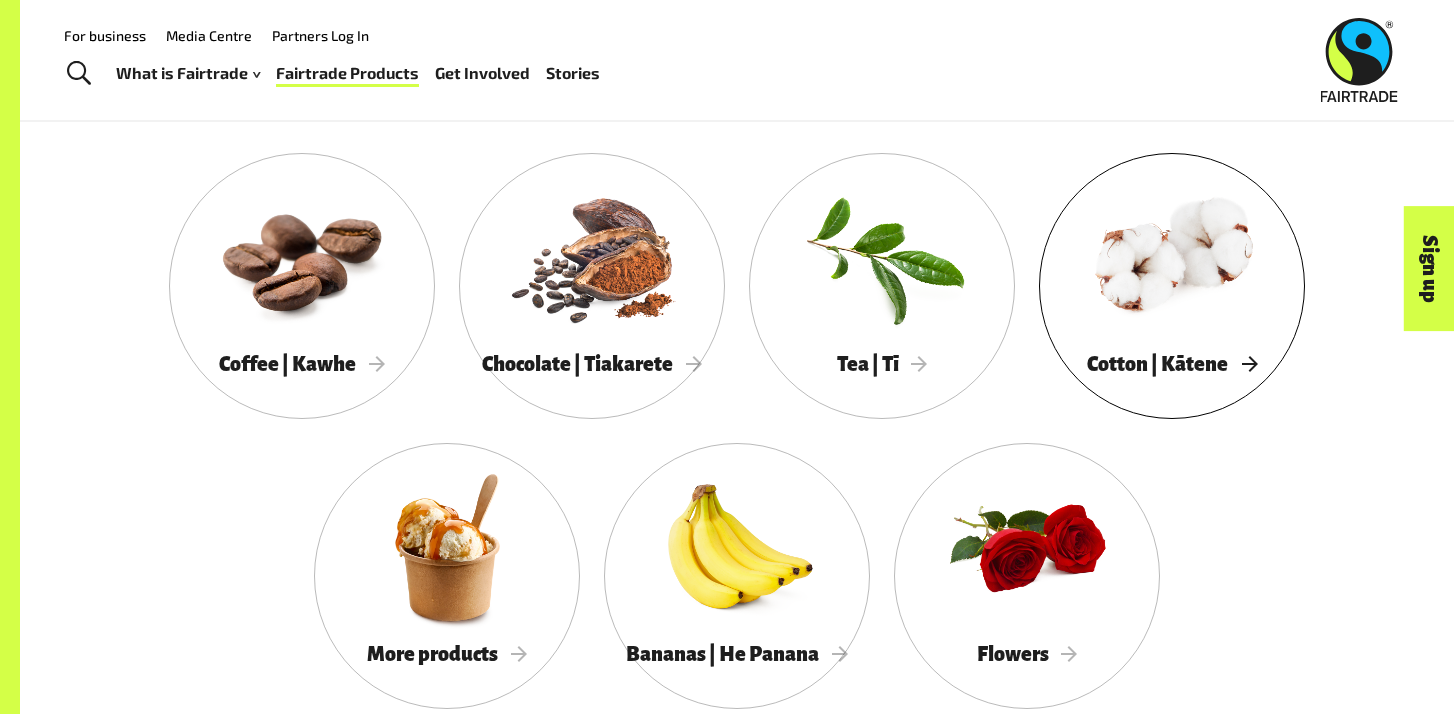 click on "Cotton | Kātene" at bounding box center [1172, 286] 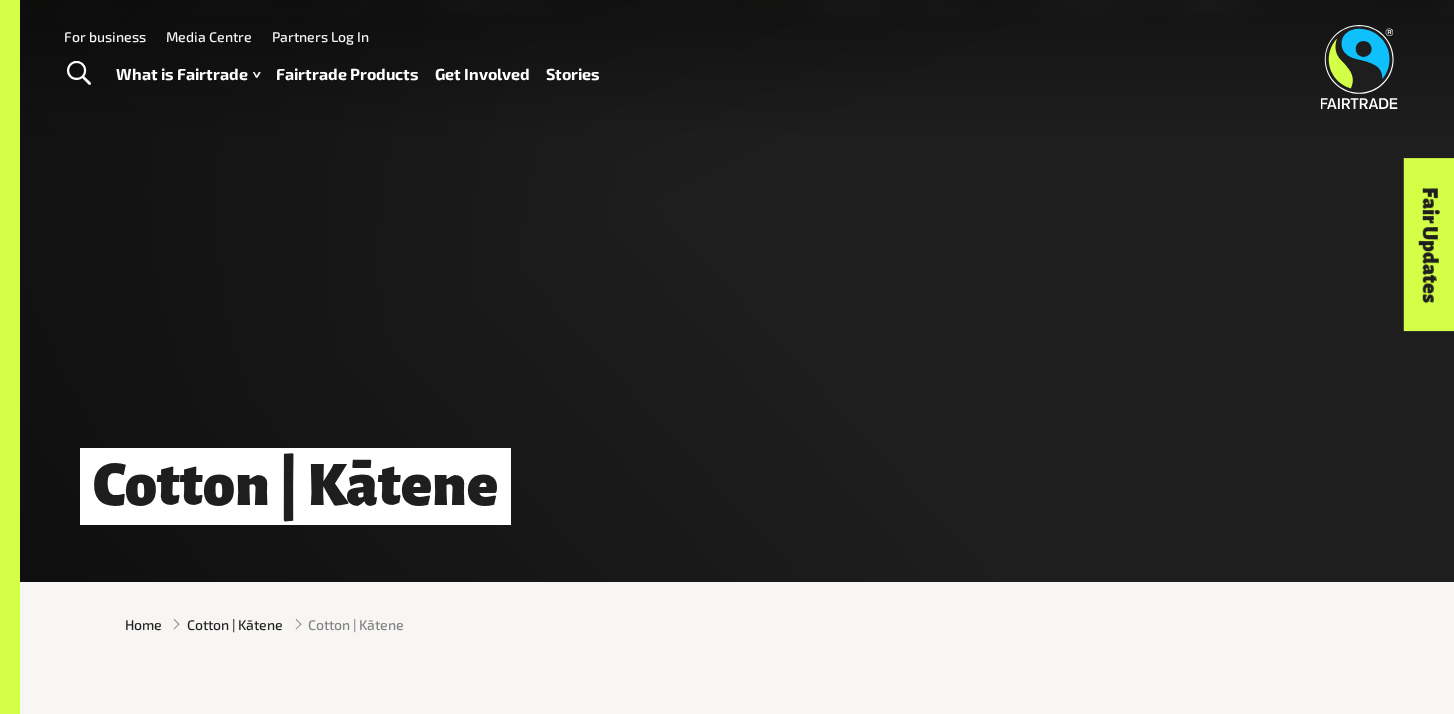 scroll, scrollTop: 0, scrollLeft: 0, axis: both 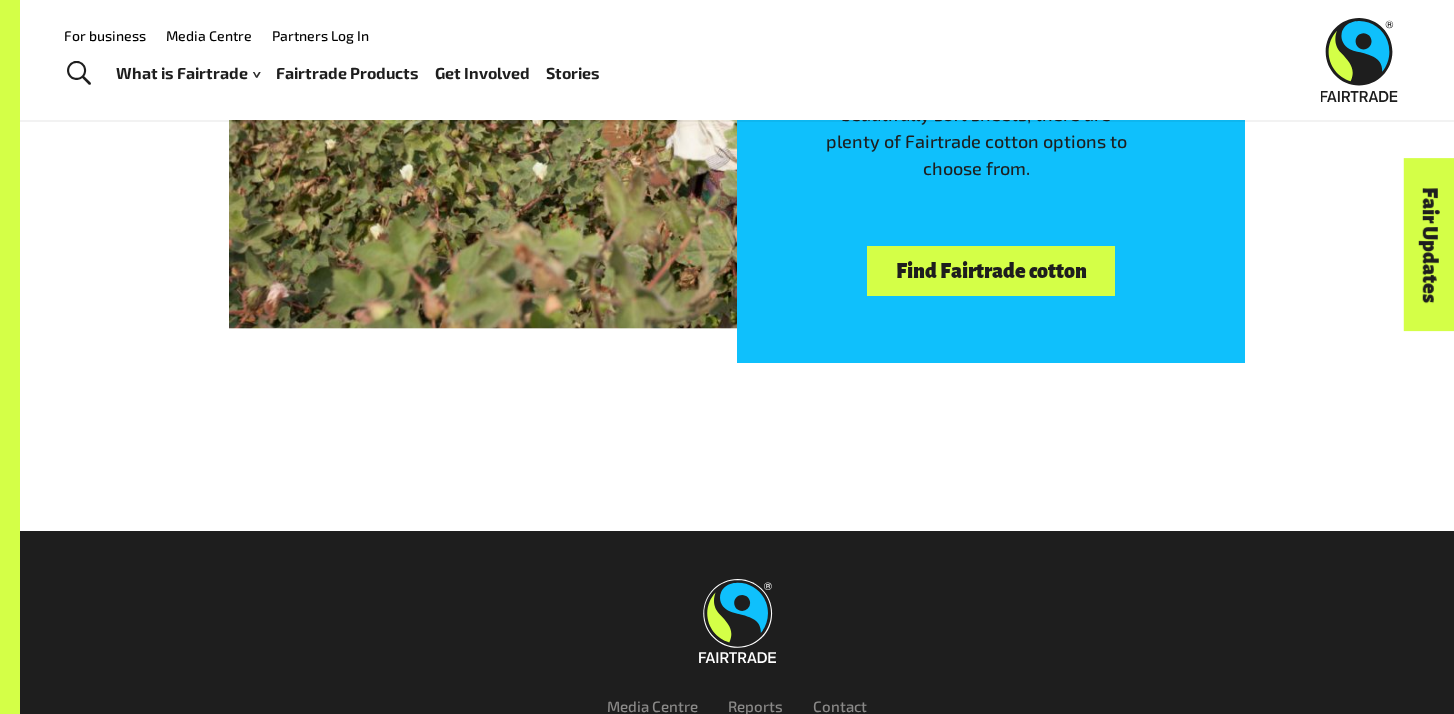 click on "Find Fairtrade cotton" at bounding box center (991, 271) 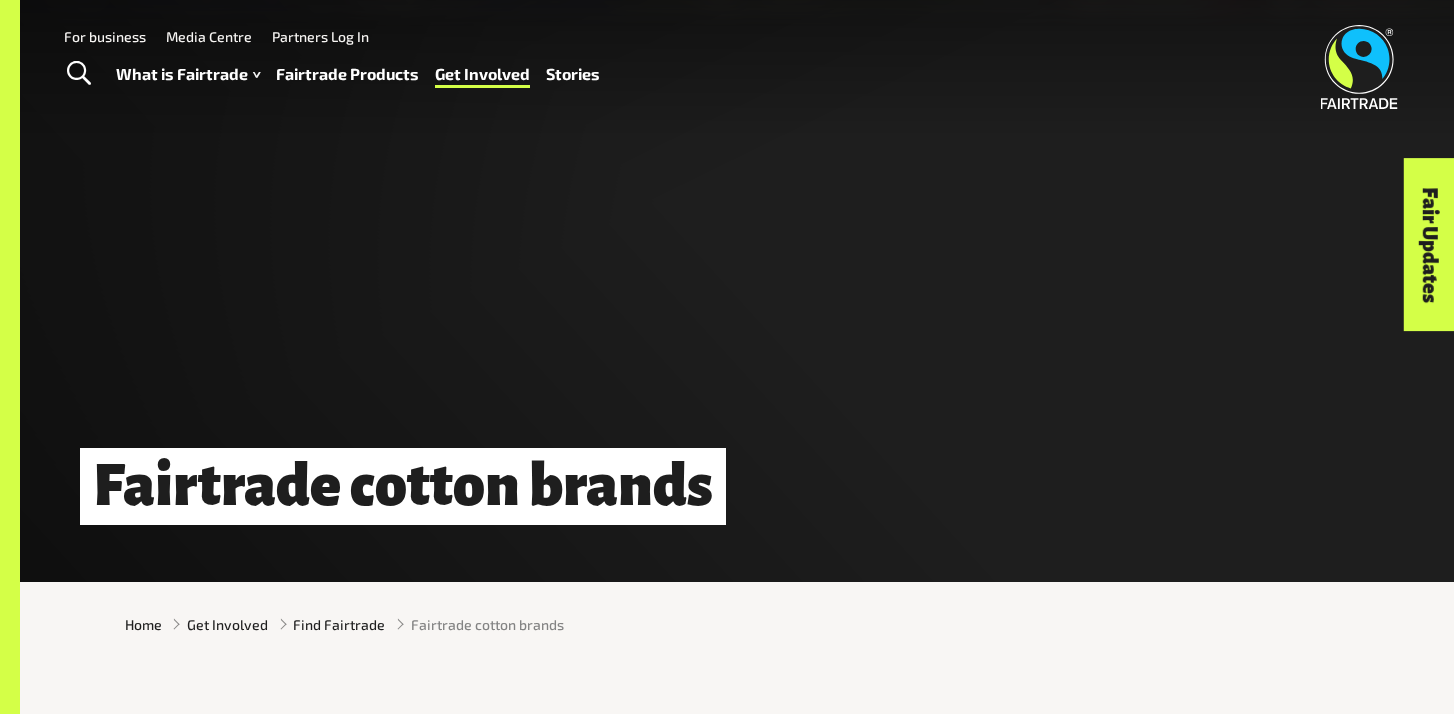 scroll, scrollTop: 0, scrollLeft: 0, axis: both 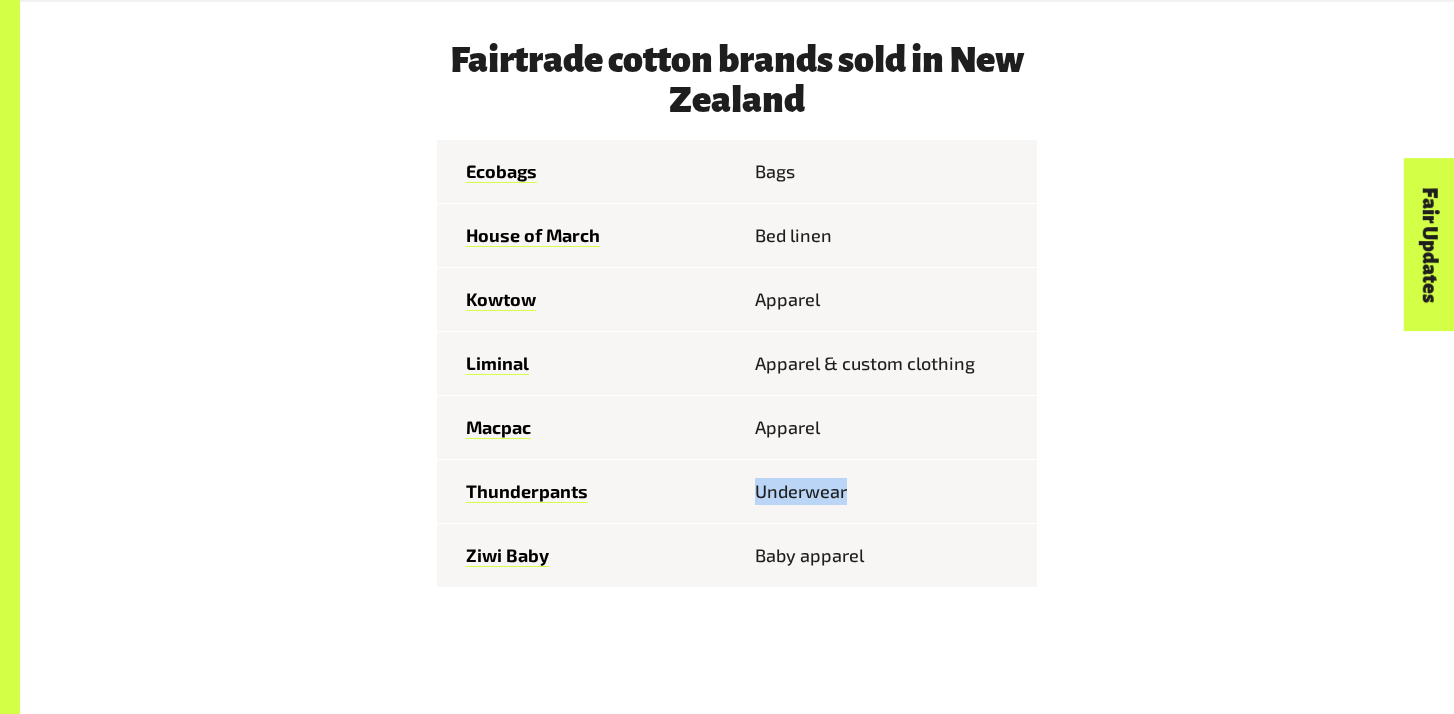 drag, startPoint x: 760, startPoint y: 489, endPoint x: 847, endPoint y: 490, distance: 87.005745 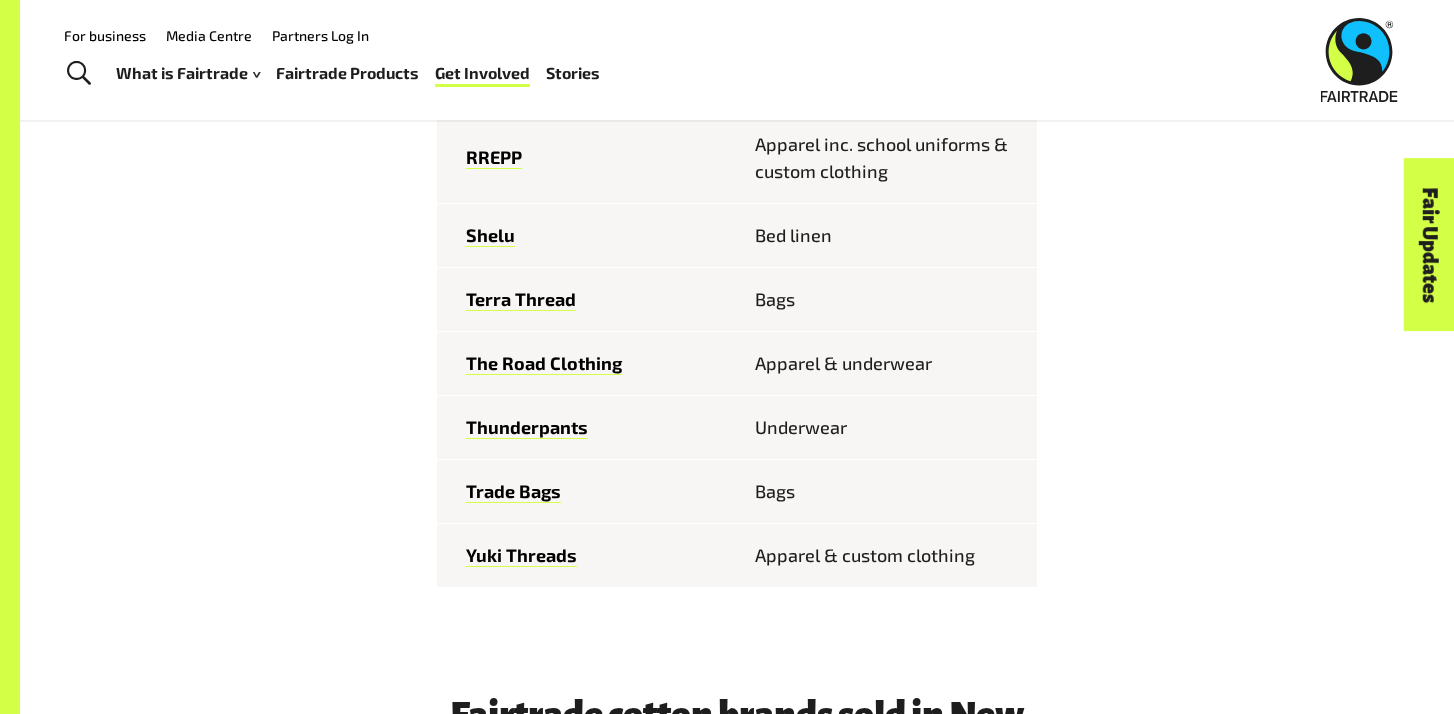 scroll, scrollTop: 1647, scrollLeft: 0, axis: vertical 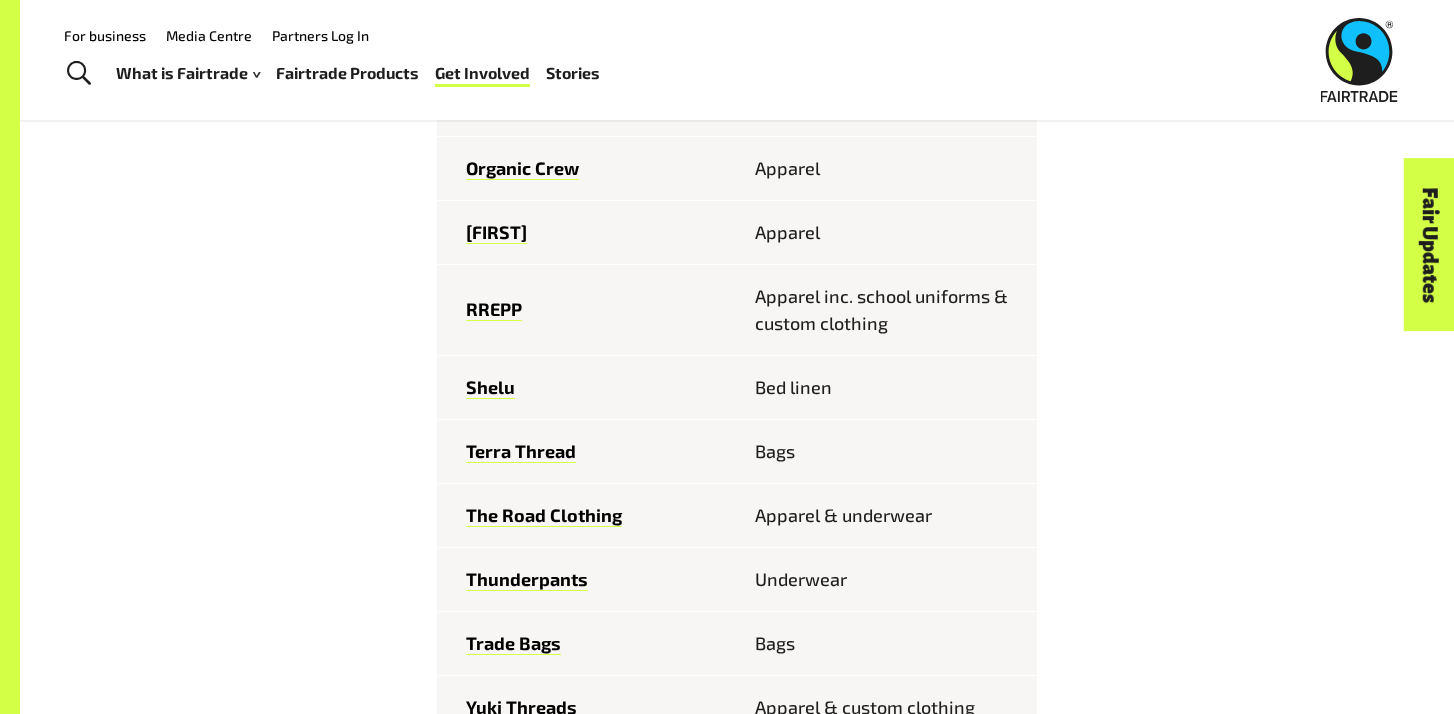 click on "Fairtrade Products" at bounding box center (347, 73) 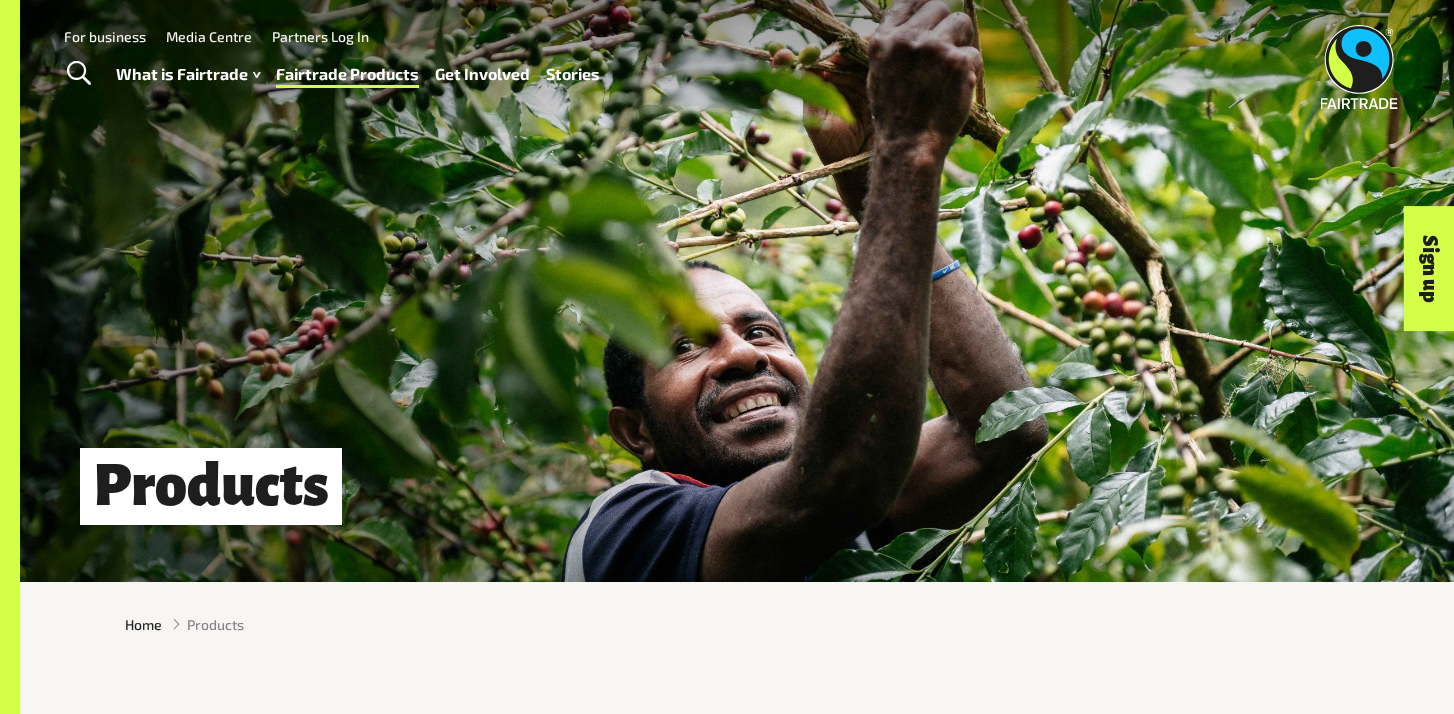 scroll, scrollTop: 0, scrollLeft: 0, axis: both 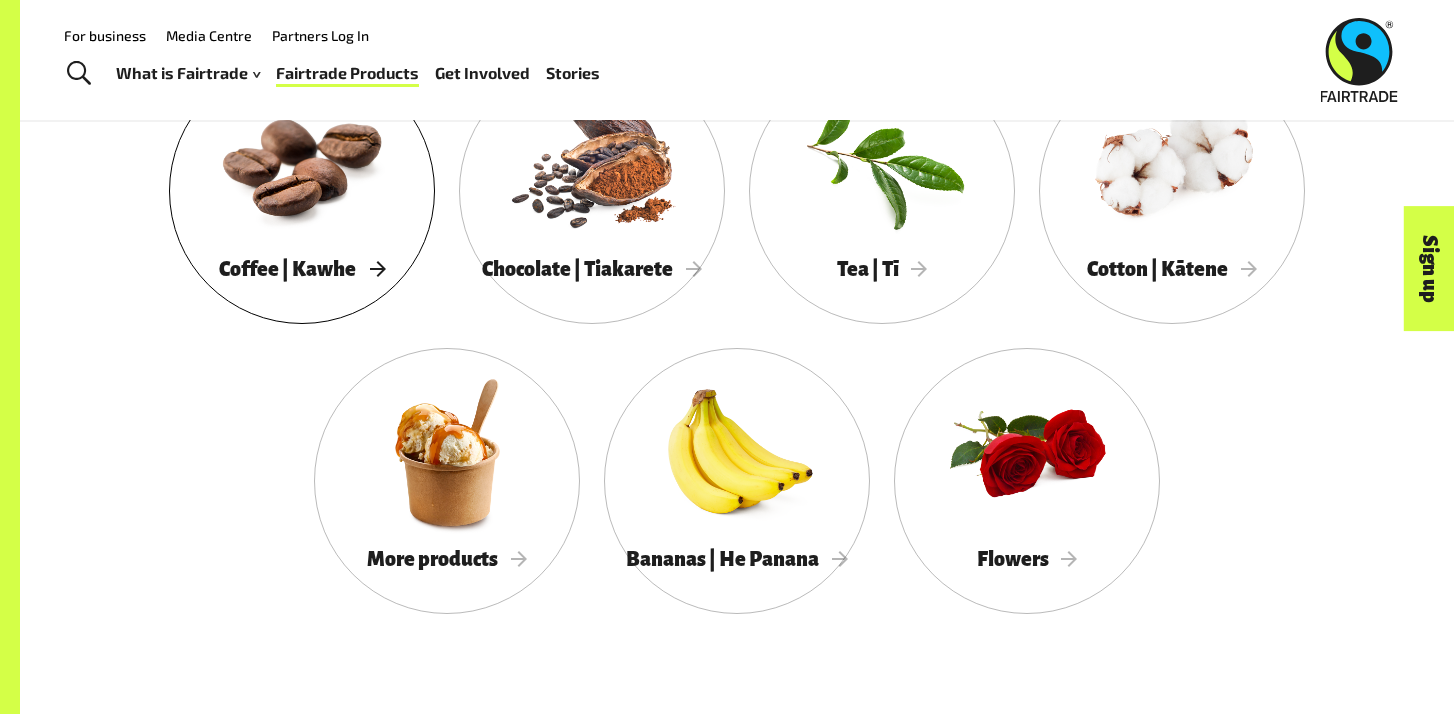 click on "Coffee | Kawhe" at bounding box center (302, 269) 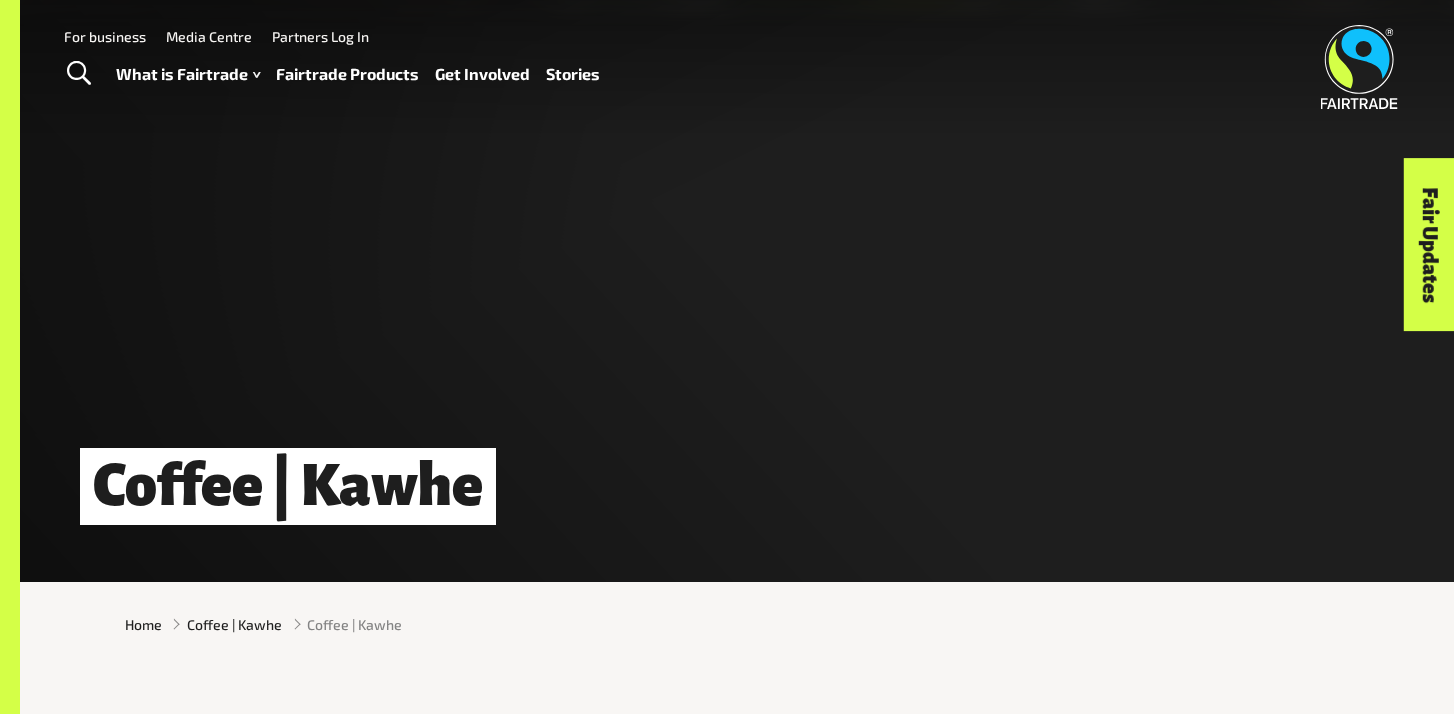 scroll, scrollTop: 0, scrollLeft: 0, axis: both 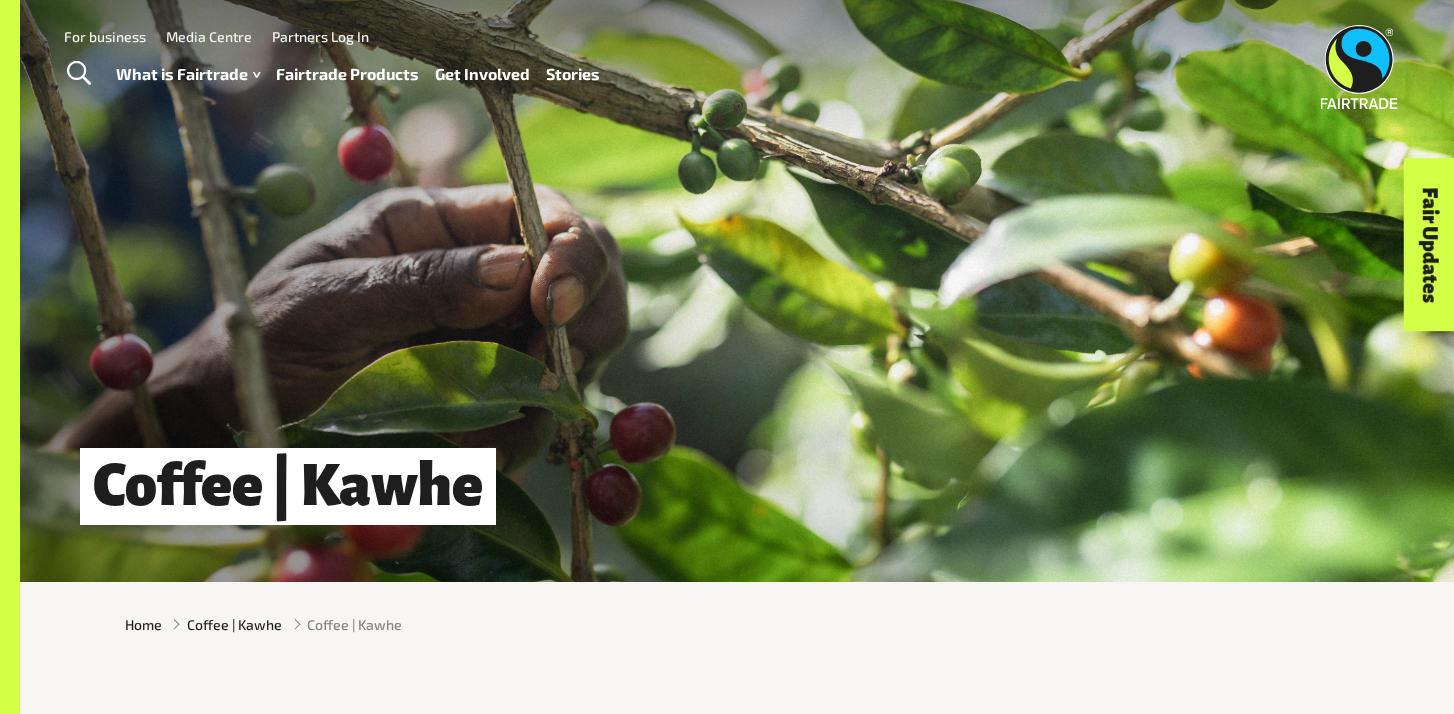 click on "Fairtrade Products" at bounding box center (347, 74) 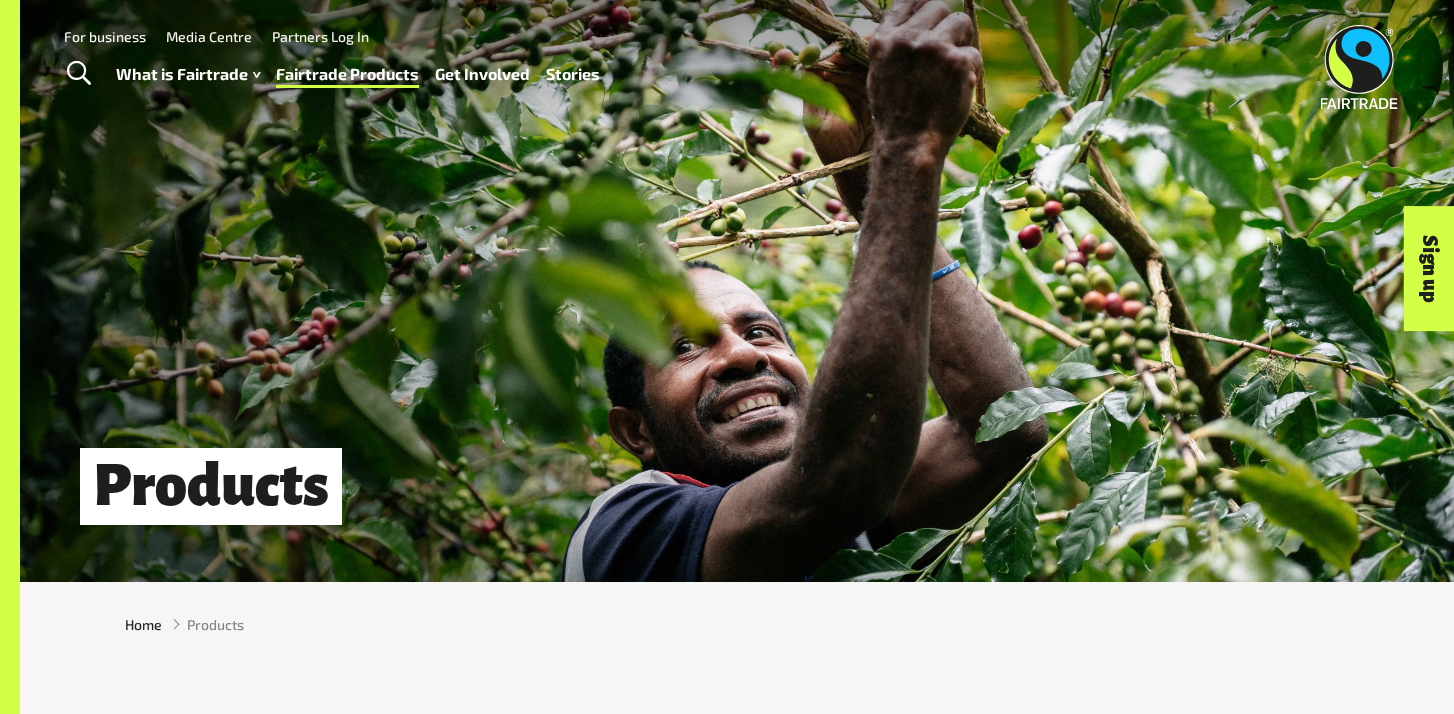 scroll, scrollTop: 0, scrollLeft: 0, axis: both 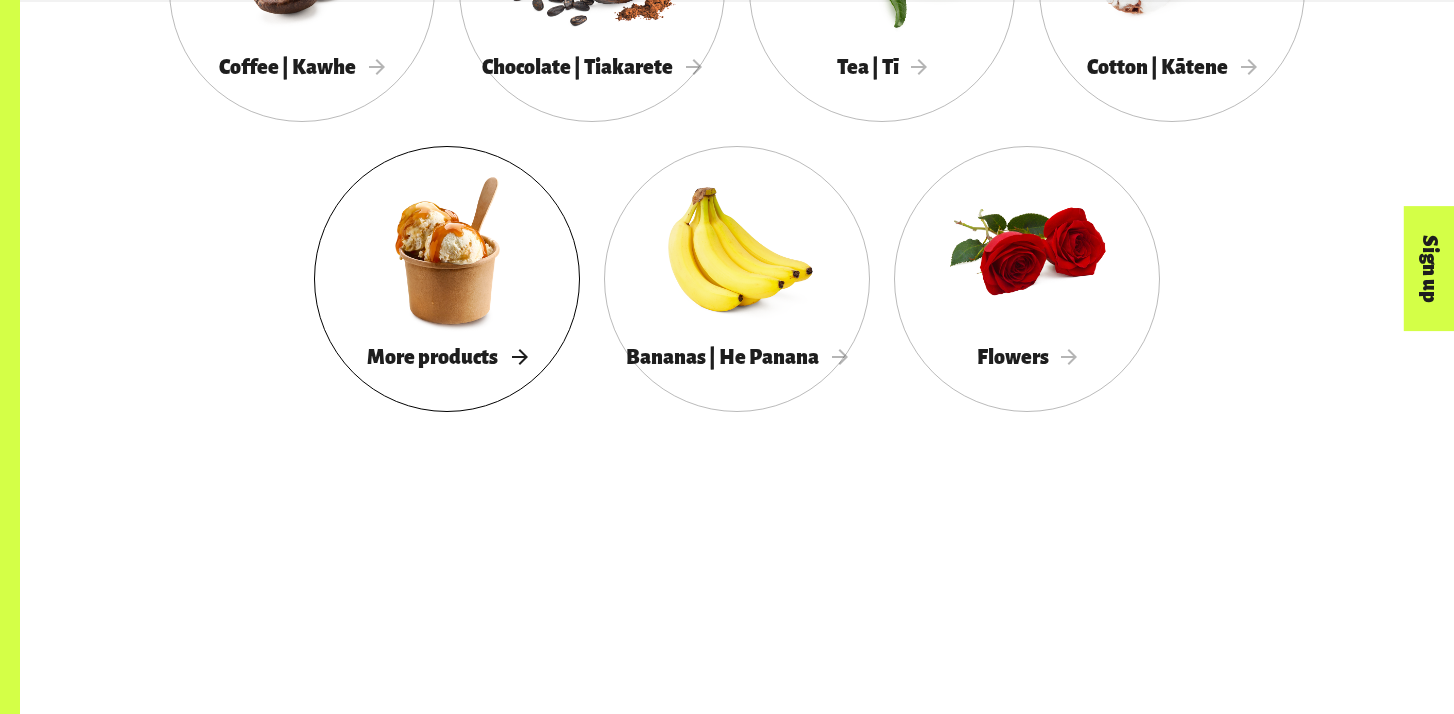 click at bounding box center (447, 250) 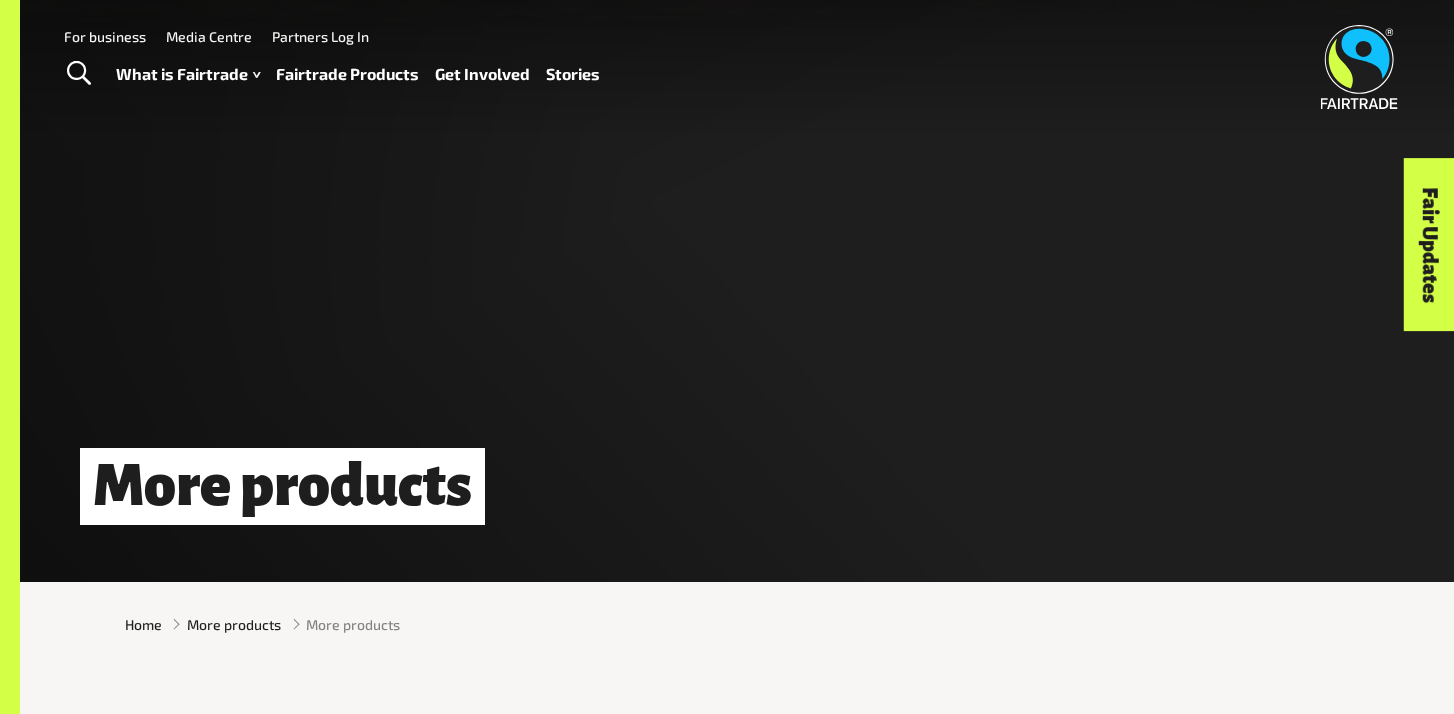 scroll, scrollTop: 0, scrollLeft: 0, axis: both 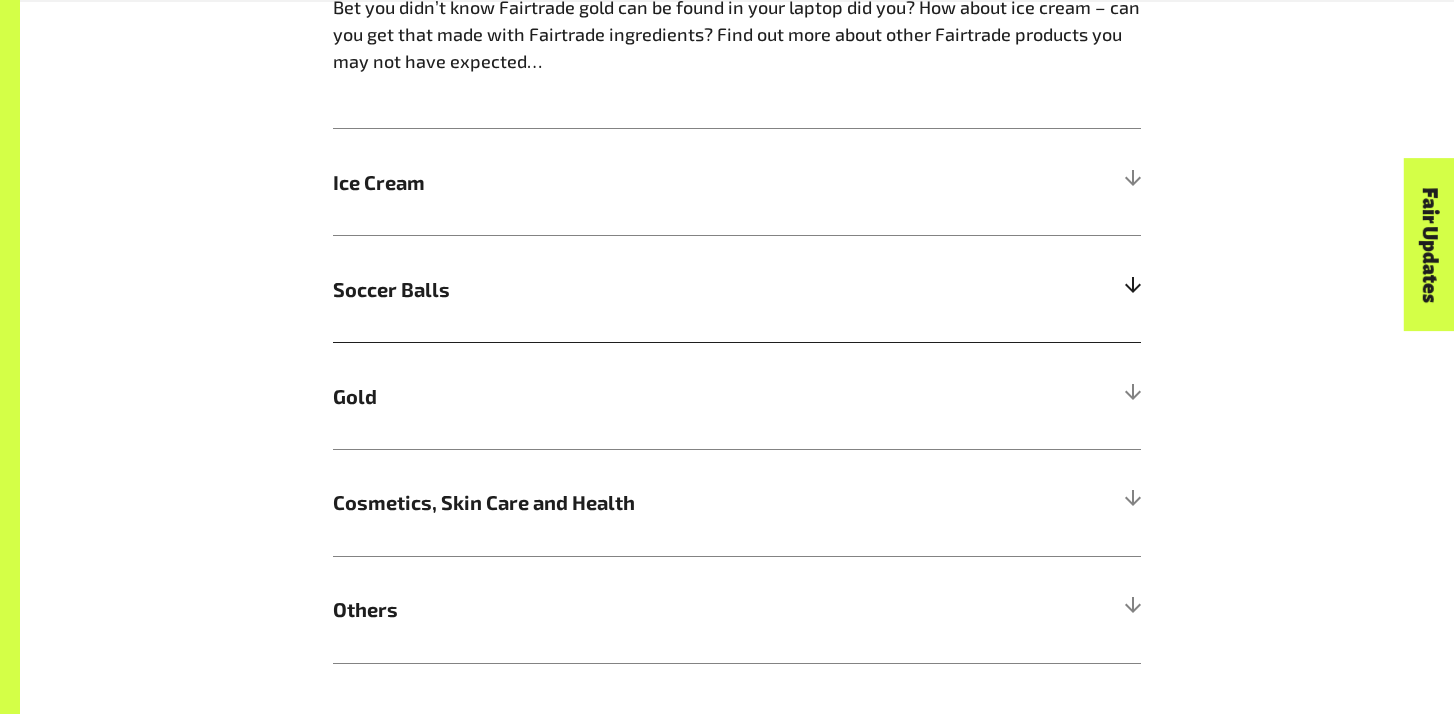 click at bounding box center [1132, 289] 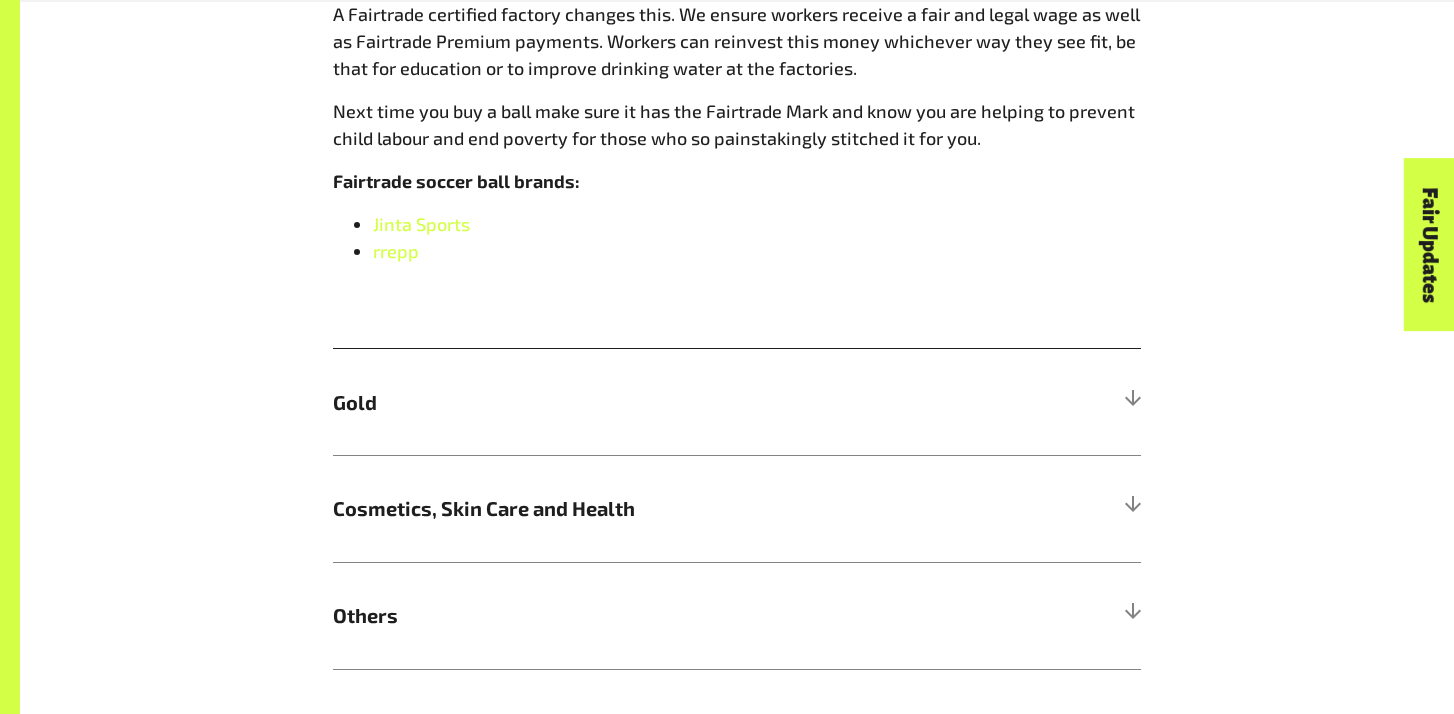 scroll, scrollTop: 1872, scrollLeft: 0, axis: vertical 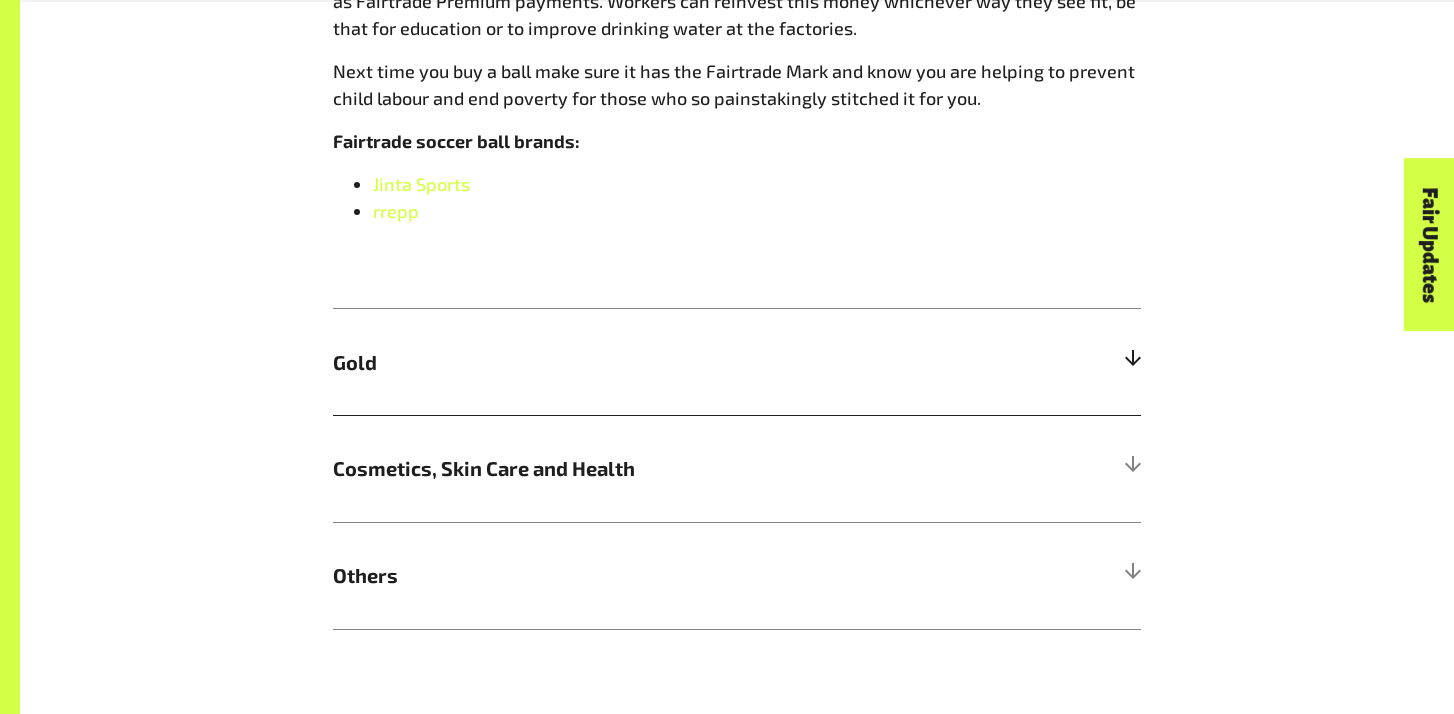 click on "Gold" at bounding box center (737, 361) 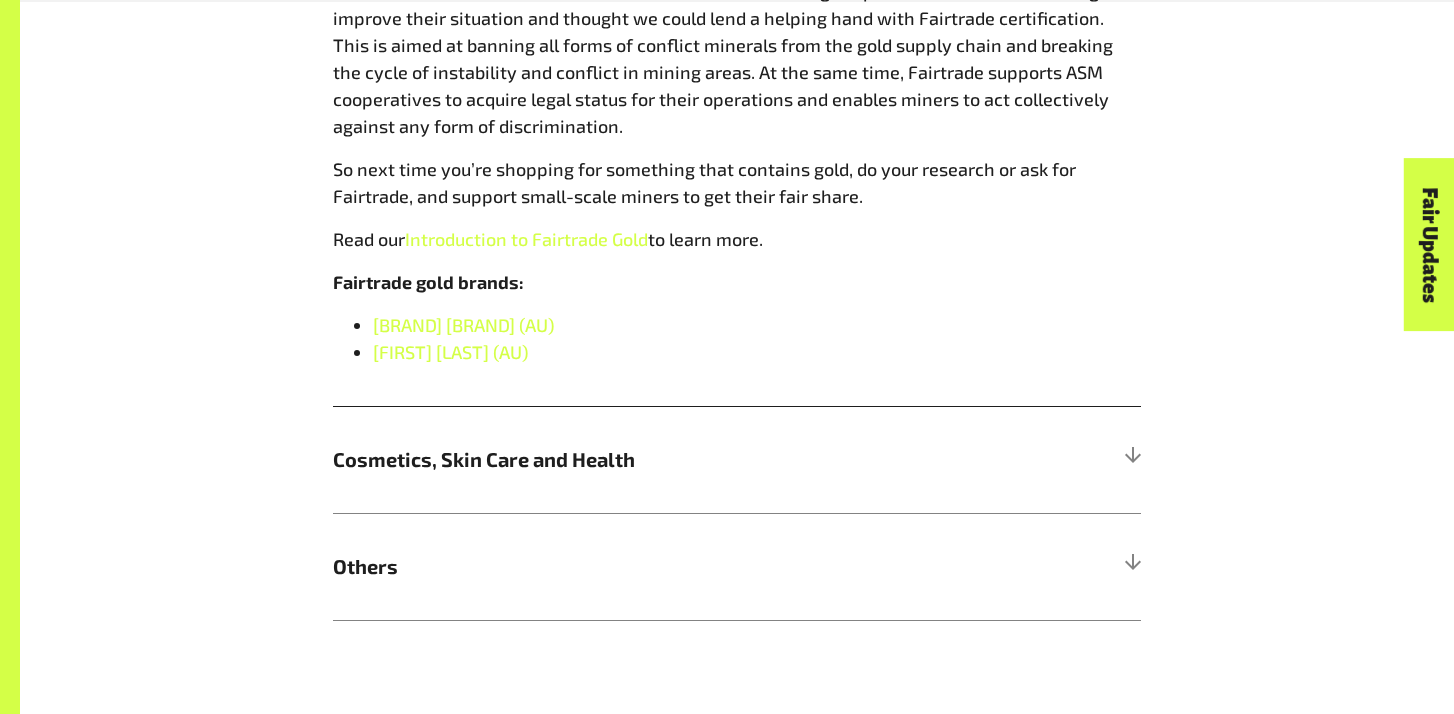scroll, scrollTop: 2039, scrollLeft: 0, axis: vertical 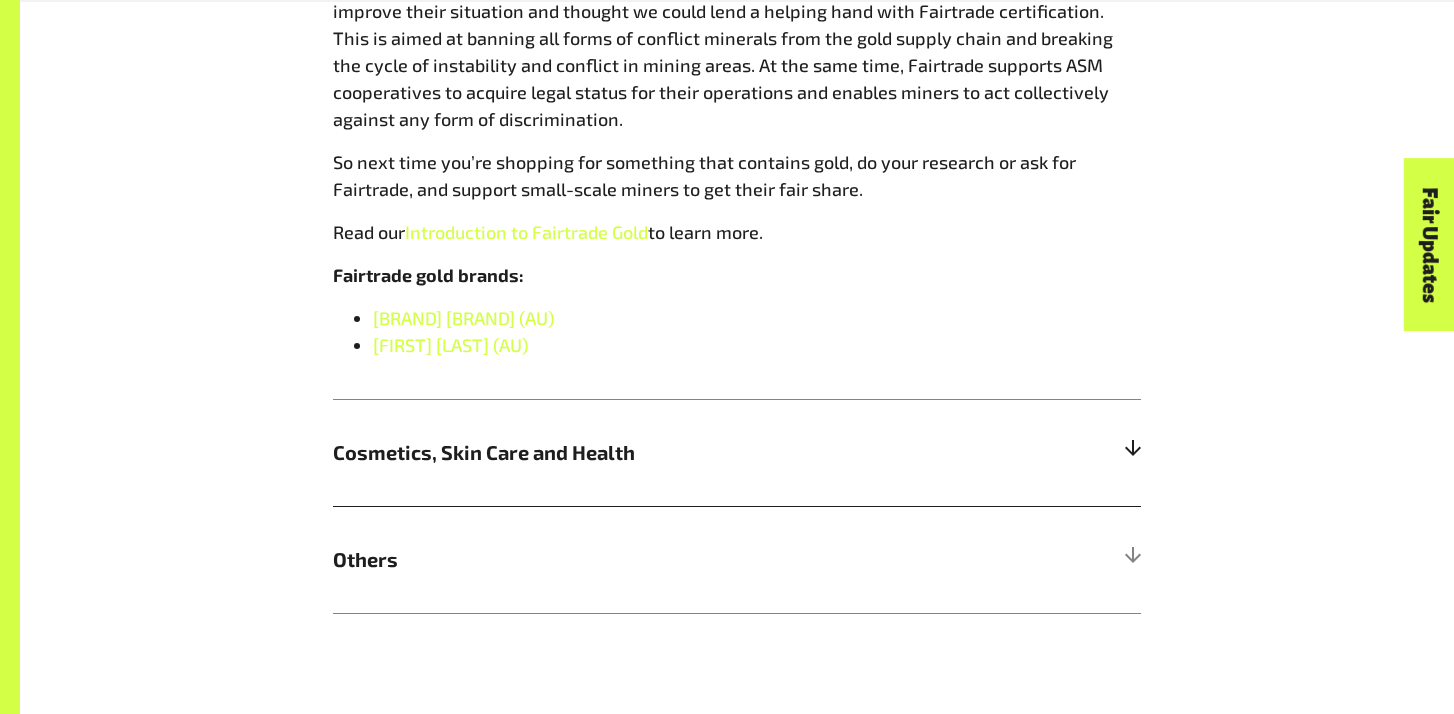 click on "Cosmetics, Skin Care and Health" at bounding box center [636, 452] 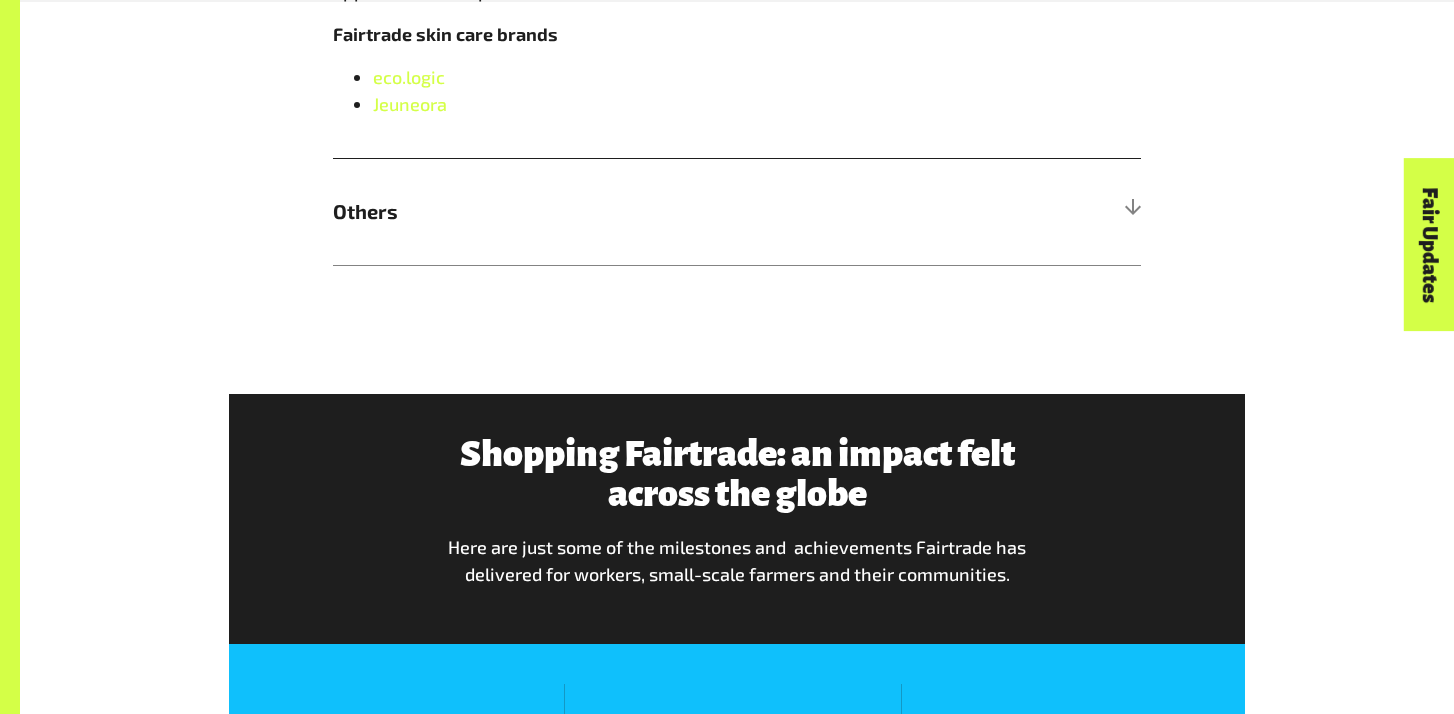 scroll, scrollTop: 2040, scrollLeft: 0, axis: vertical 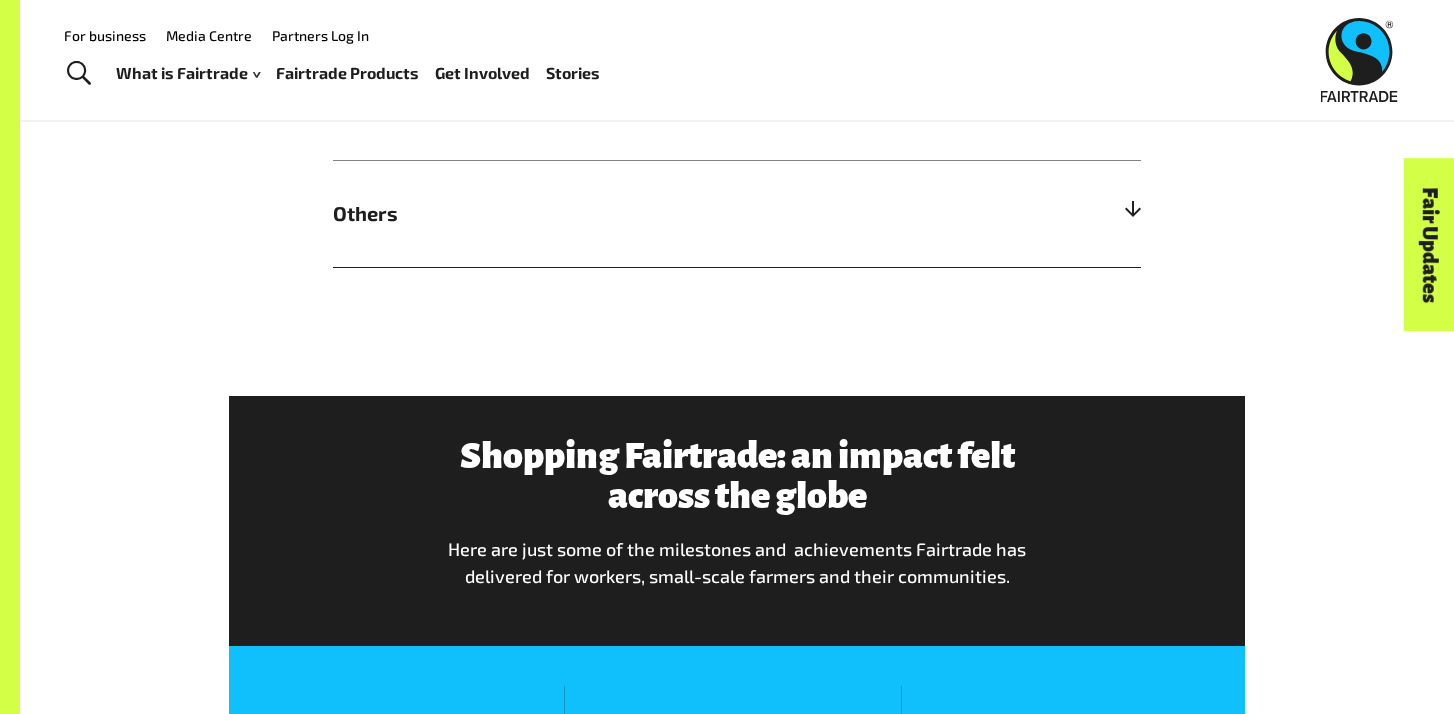 click on "Others" at bounding box center [737, 213] 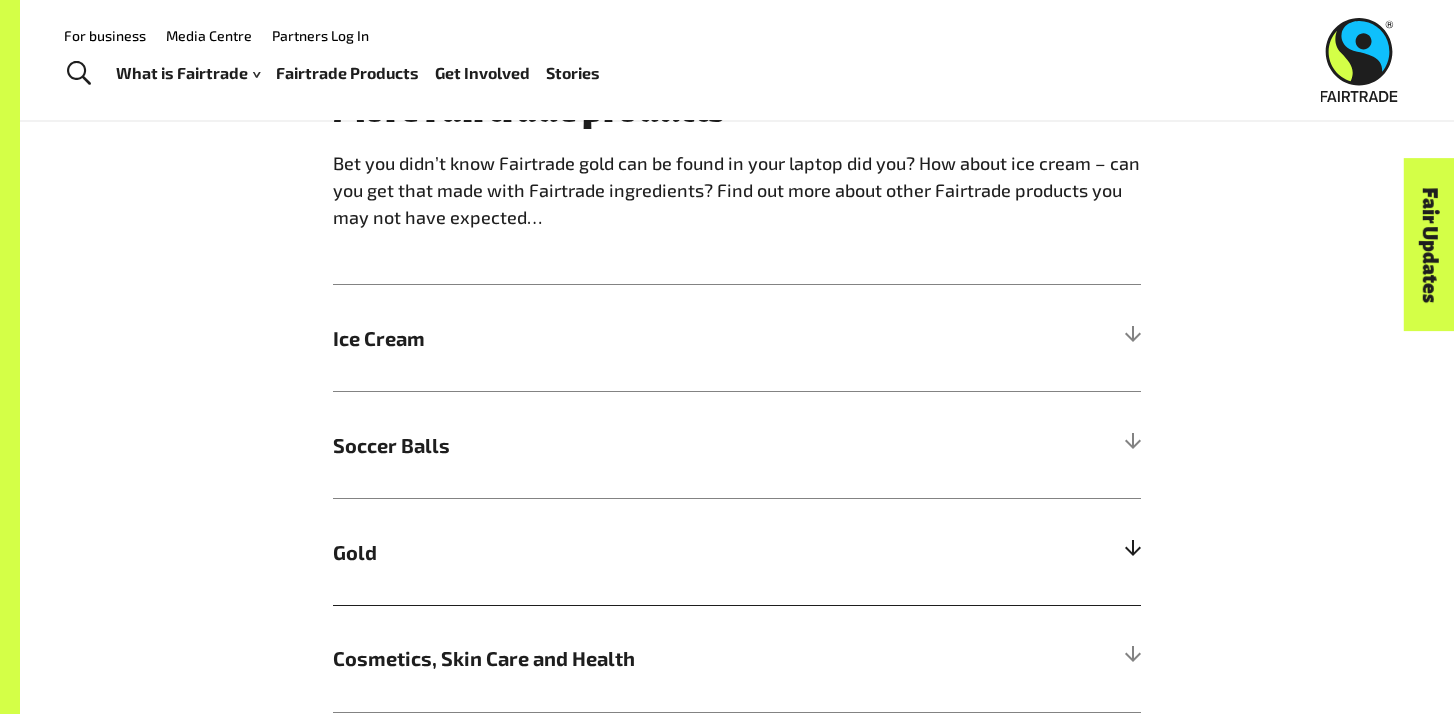 scroll, scrollTop: 1158, scrollLeft: 0, axis: vertical 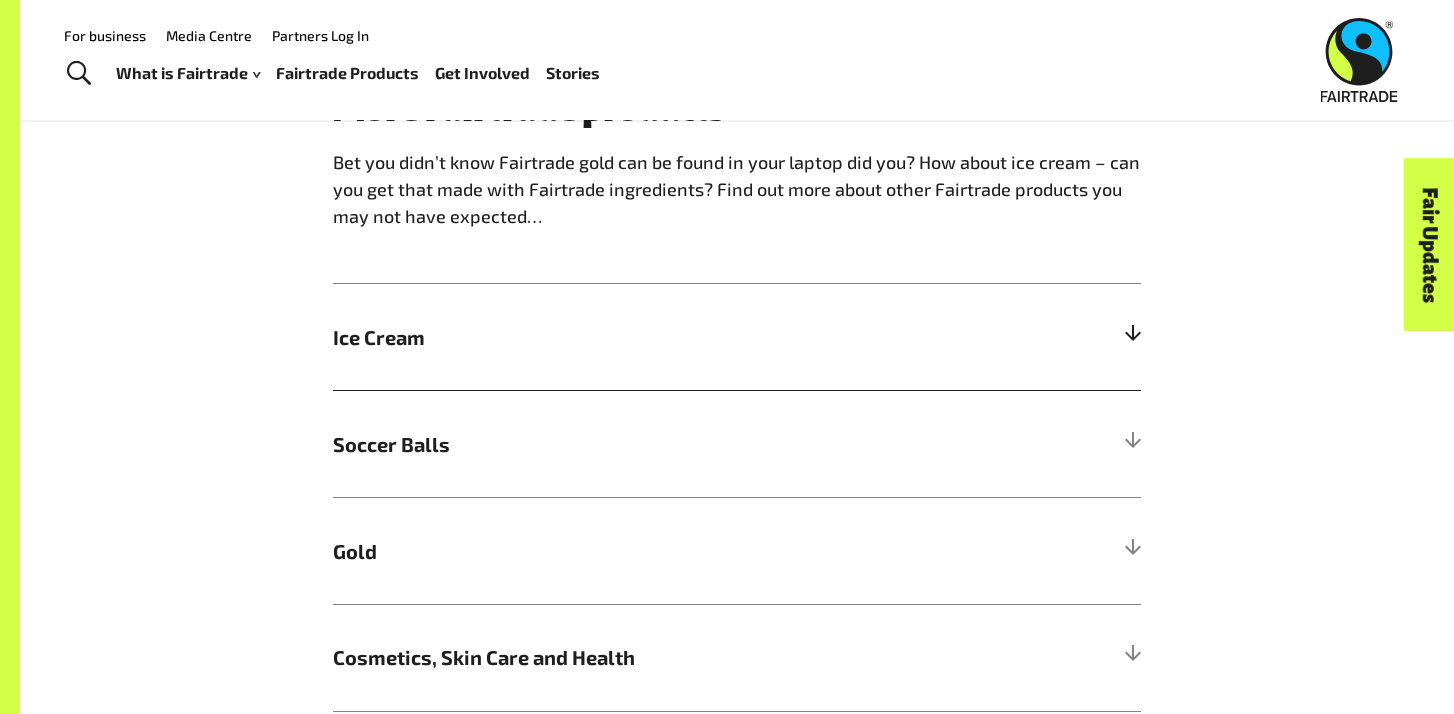 click on "Ice Cream" at bounding box center [737, 337] 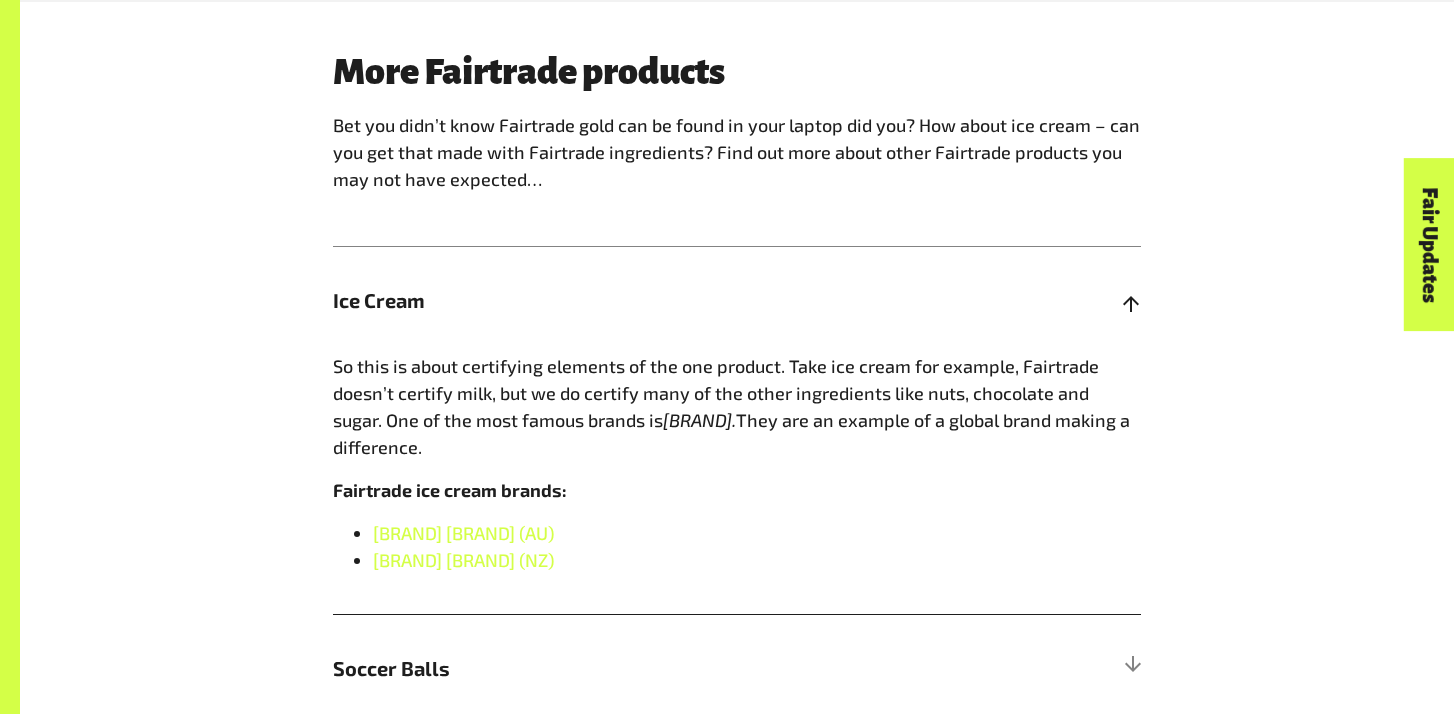 scroll, scrollTop: 1207, scrollLeft: 0, axis: vertical 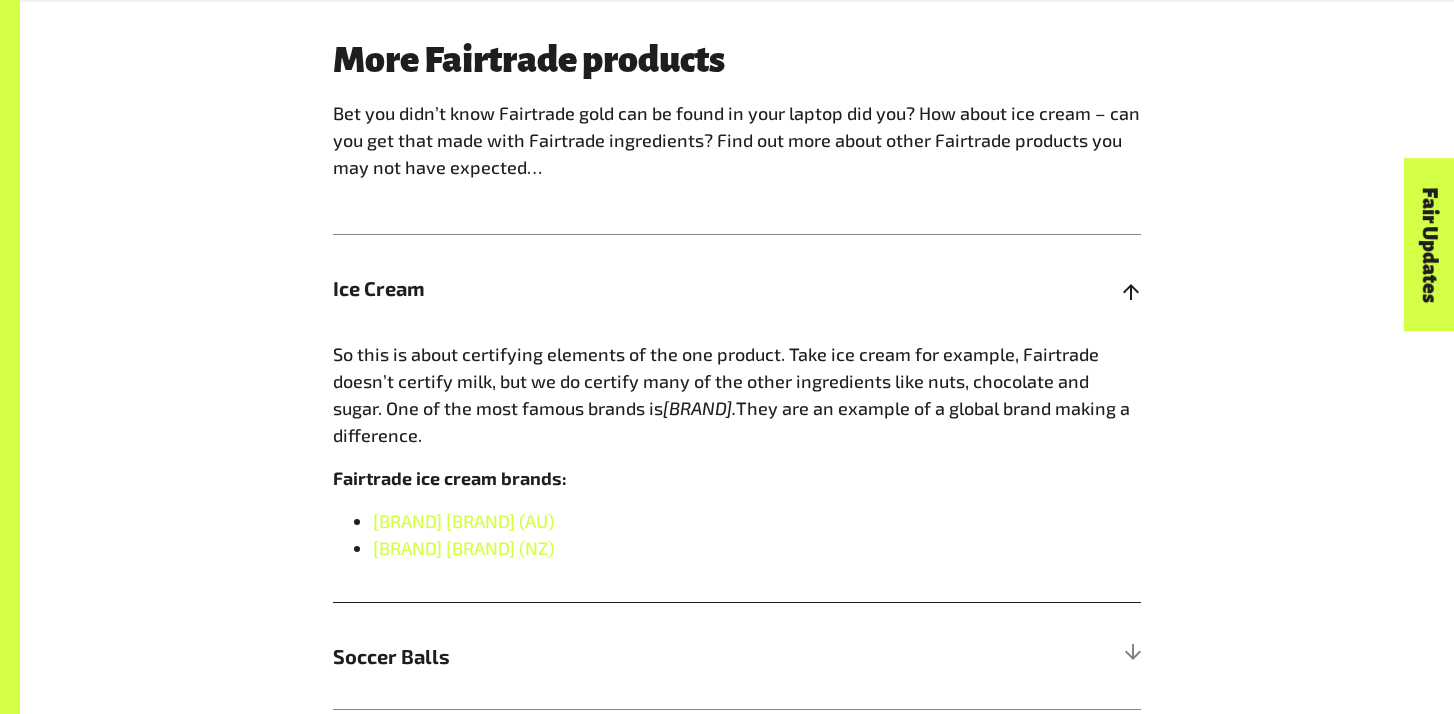 click on "Ice Cream" at bounding box center [737, 288] 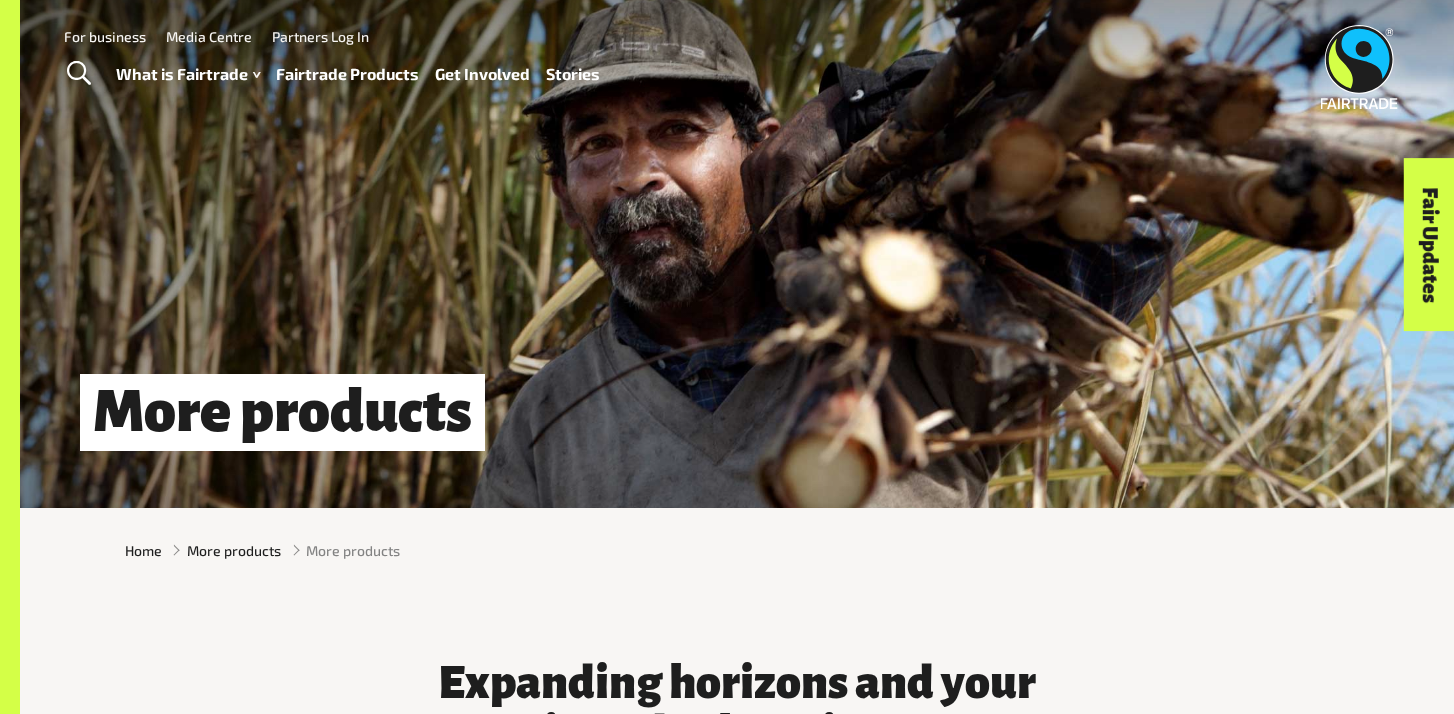 scroll, scrollTop: 0, scrollLeft: 0, axis: both 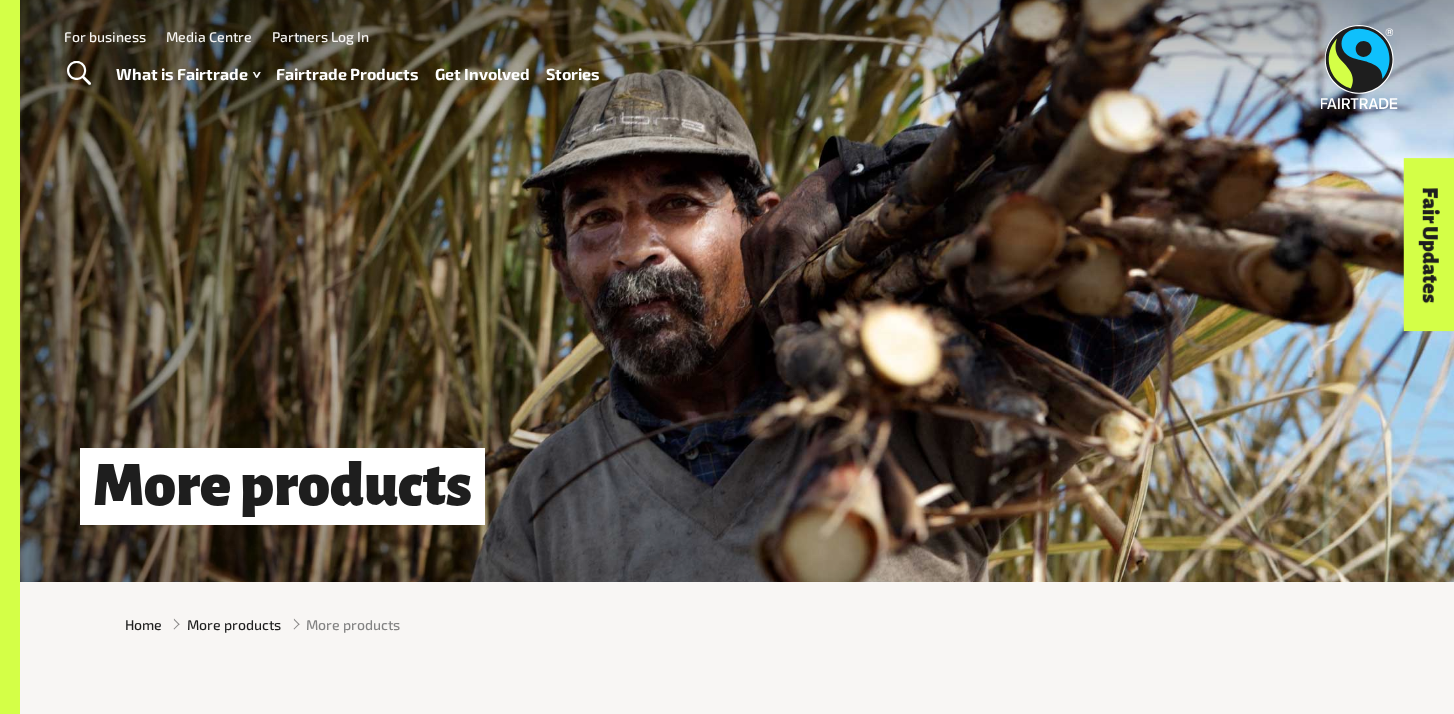 click on "Fairtrade Products" at bounding box center [347, 74] 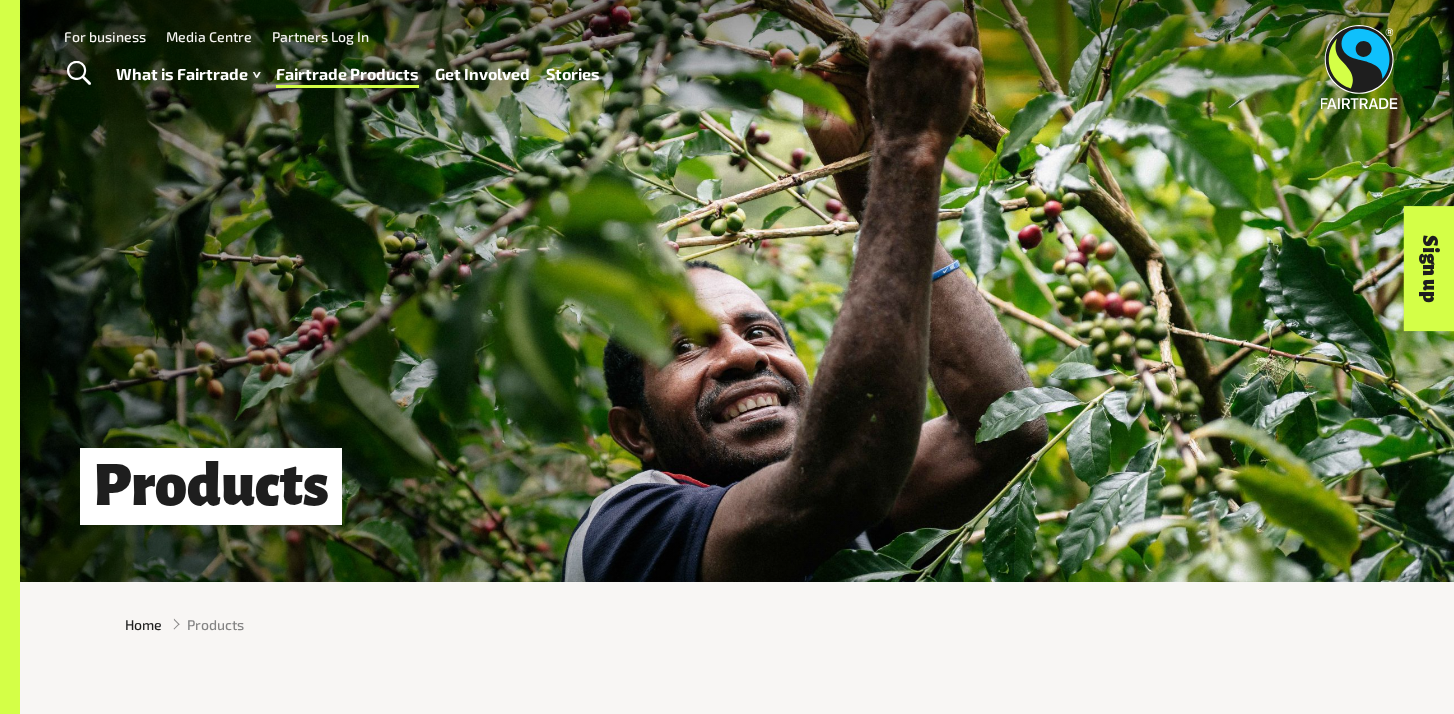scroll, scrollTop: 0, scrollLeft: 0, axis: both 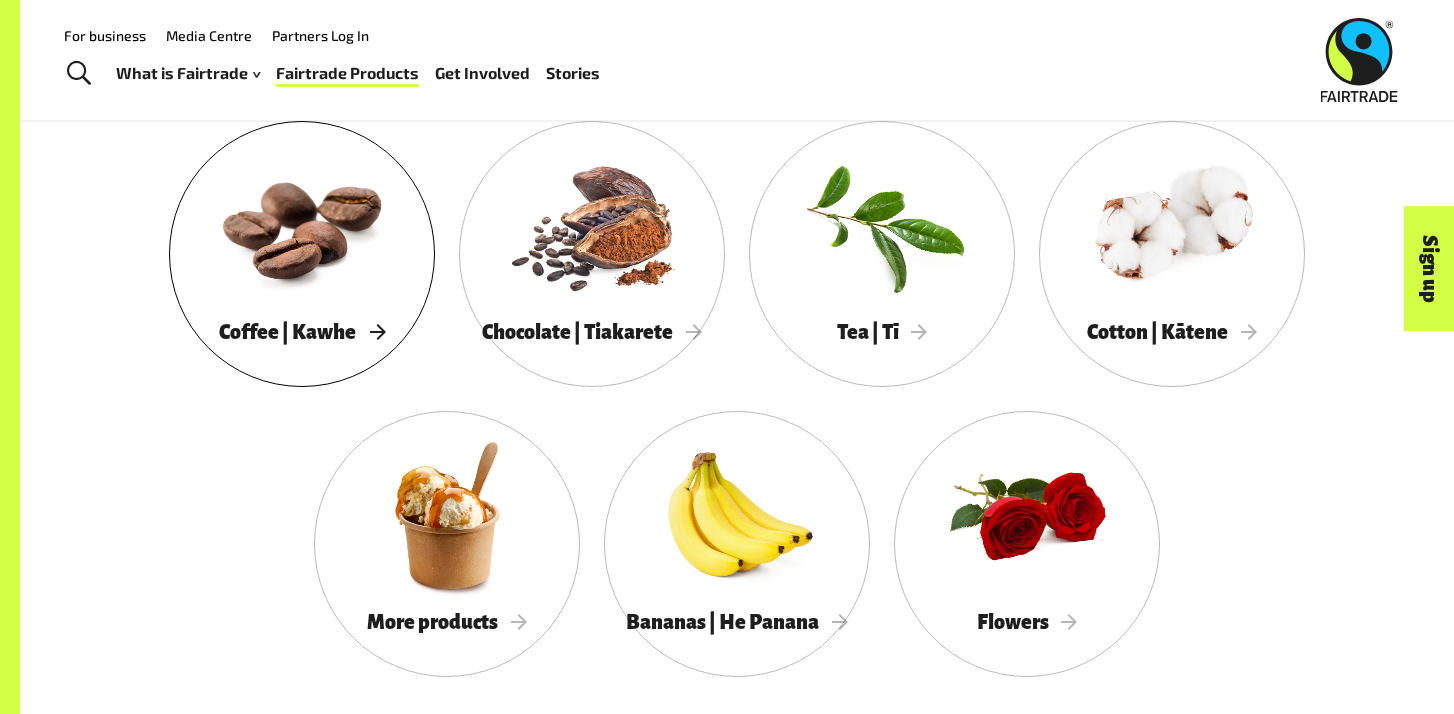 click at bounding box center (302, 225) 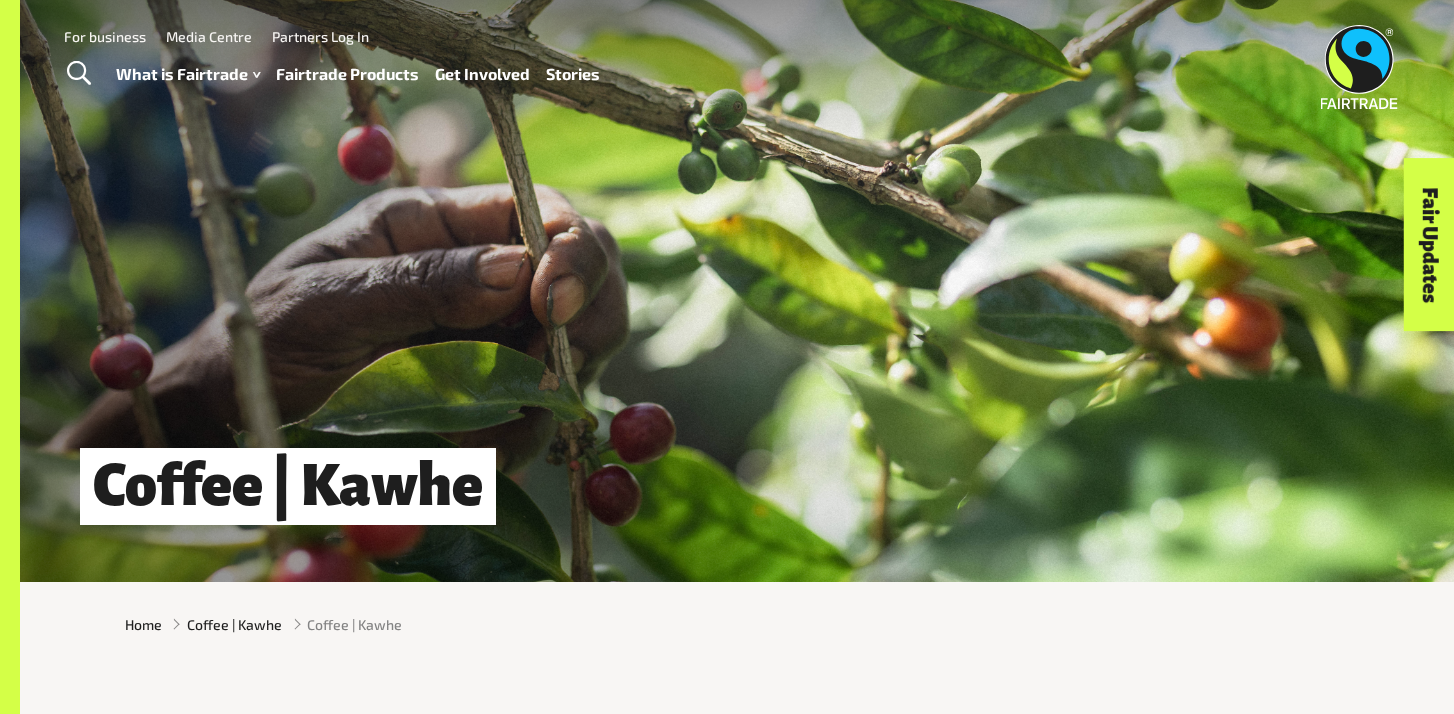 scroll, scrollTop: 0, scrollLeft: 0, axis: both 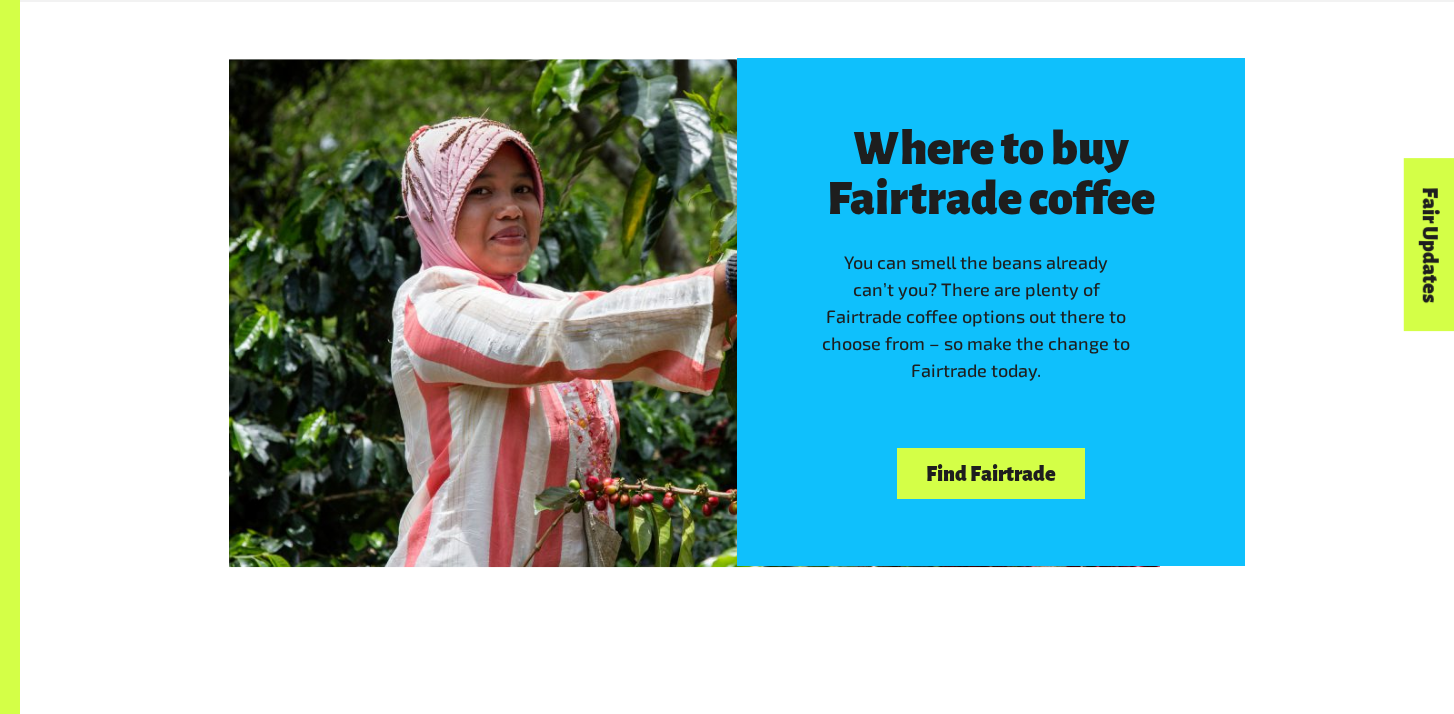 click on "Find Fairtrade" at bounding box center (990, 473) 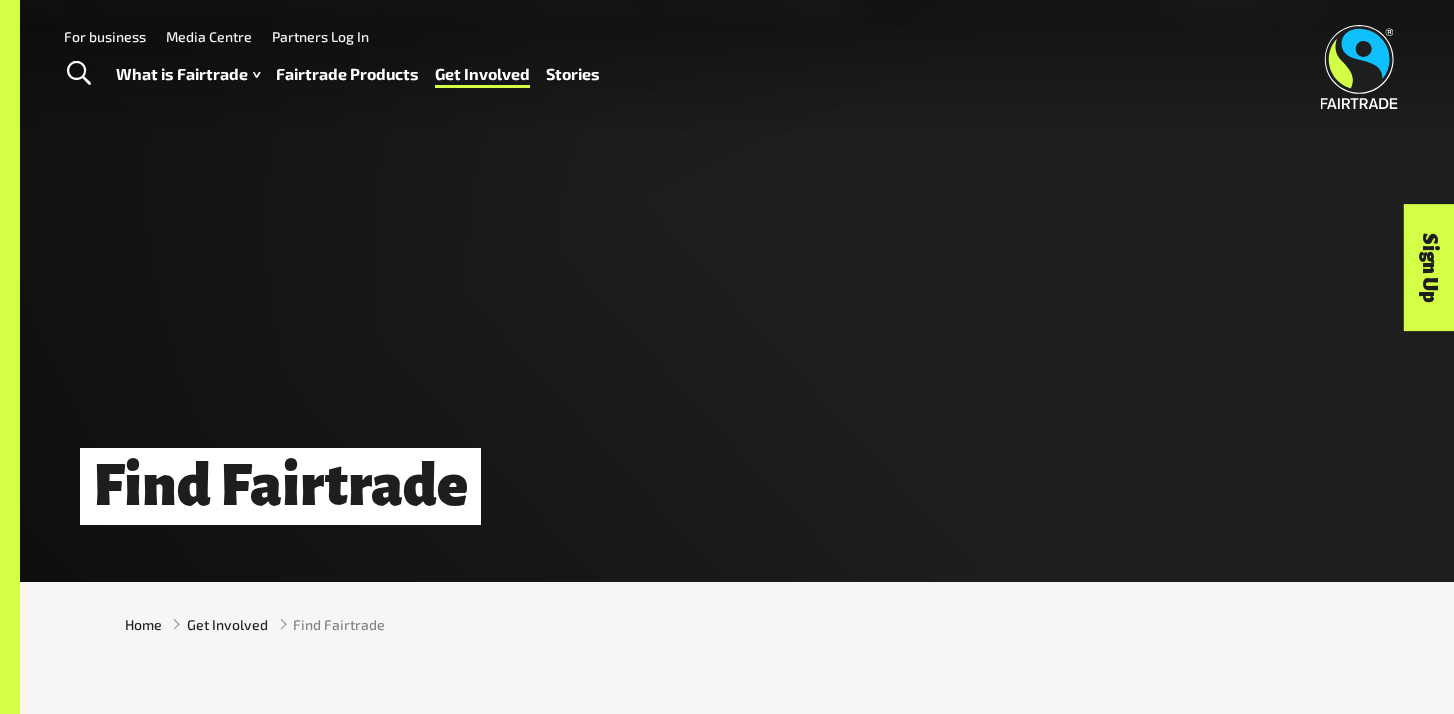 scroll, scrollTop: 0, scrollLeft: 0, axis: both 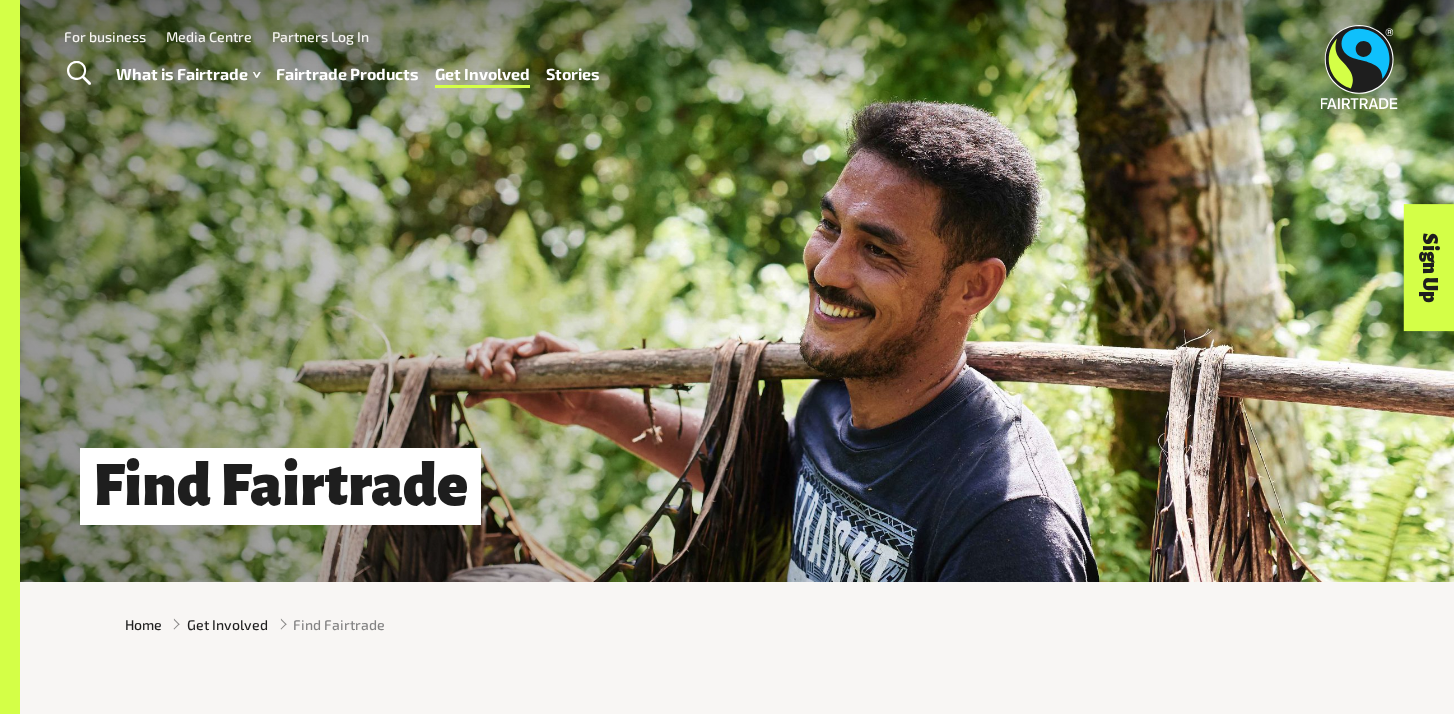 click on "Fairtrade Products" at bounding box center (347, 74) 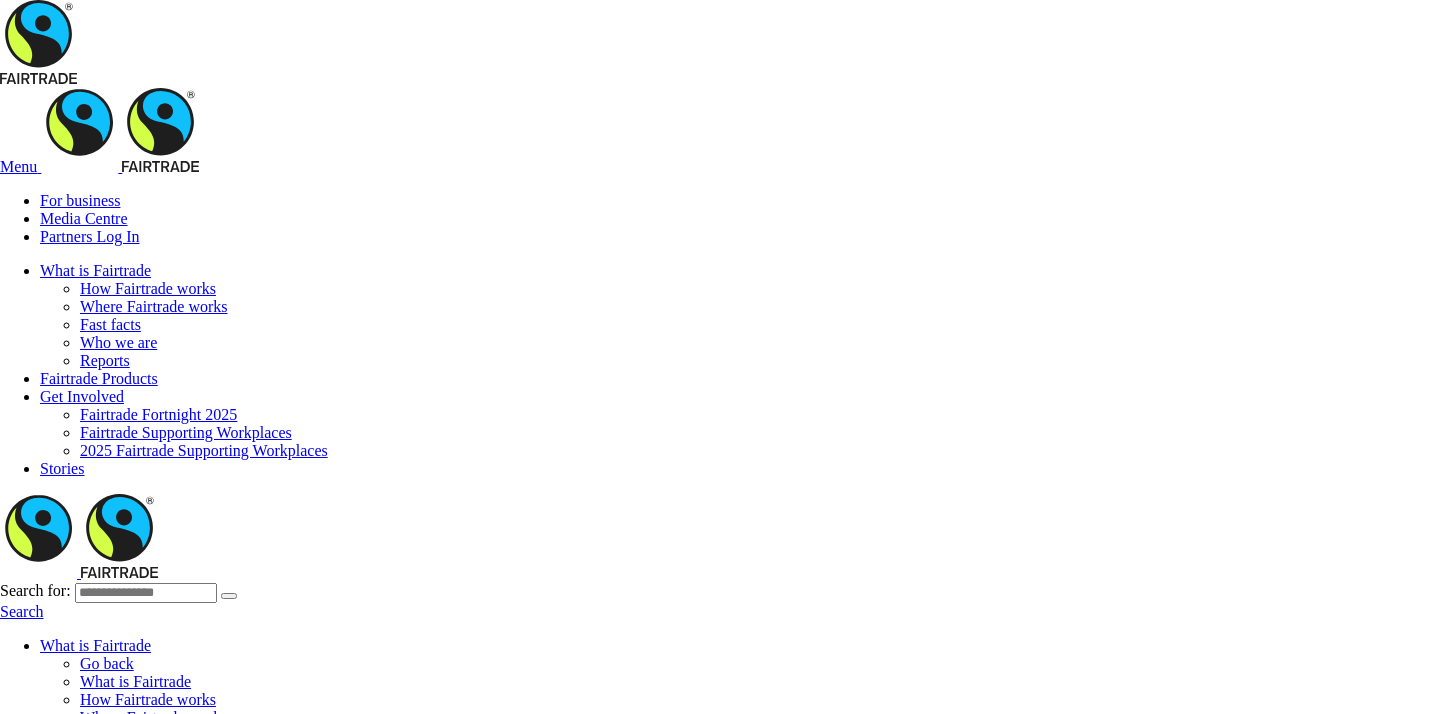 scroll, scrollTop: 0, scrollLeft: 0, axis: both 